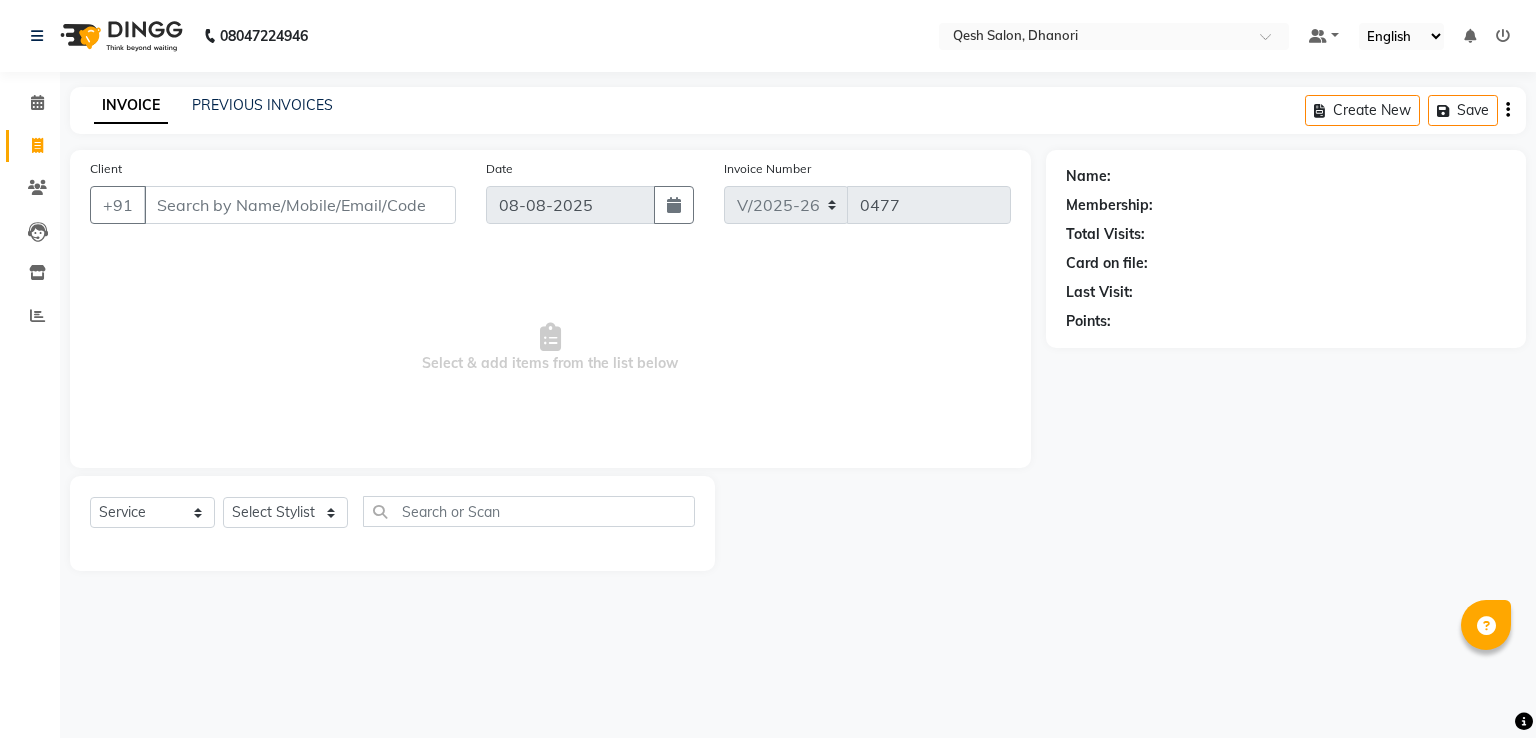 select on "7641" 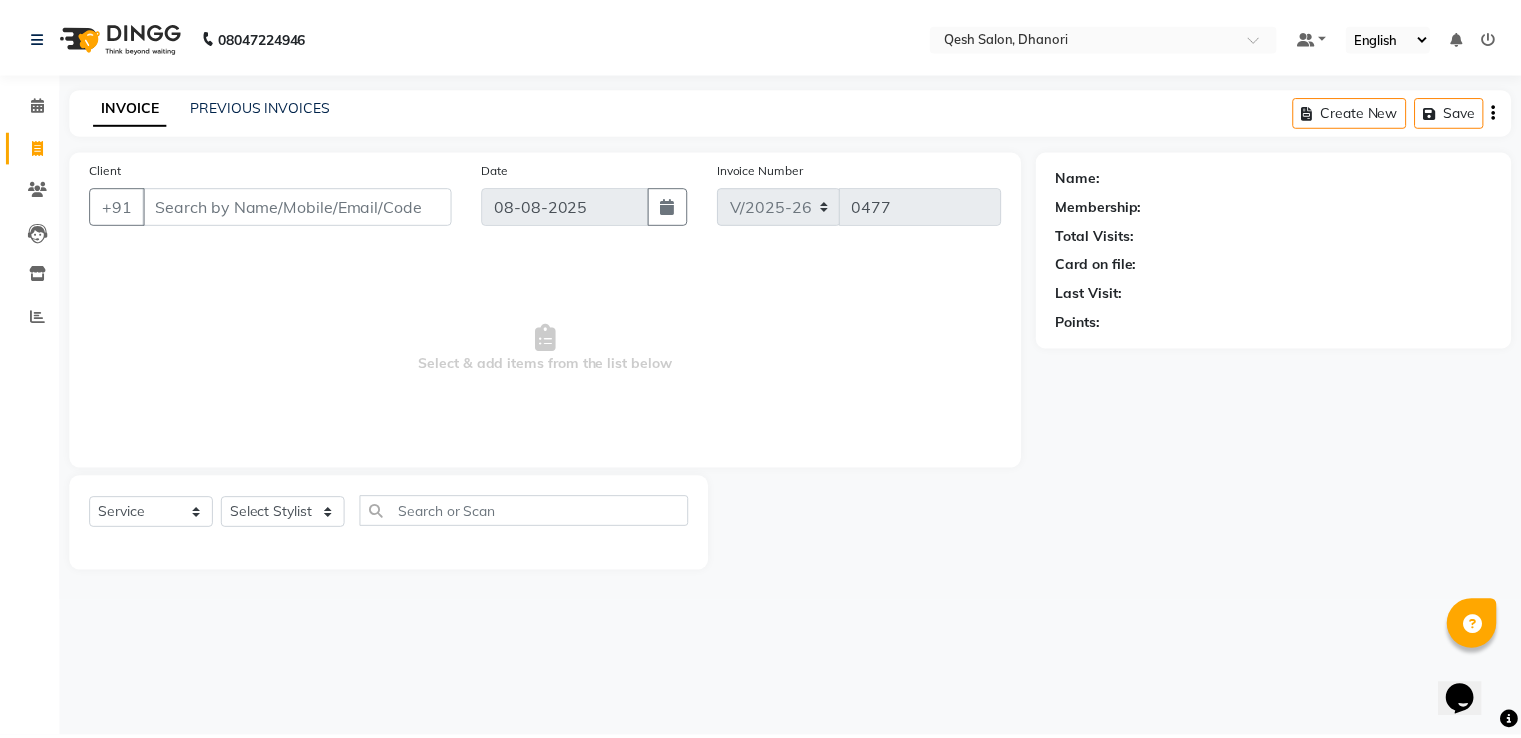 scroll, scrollTop: 0, scrollLeft: 0, axis: both 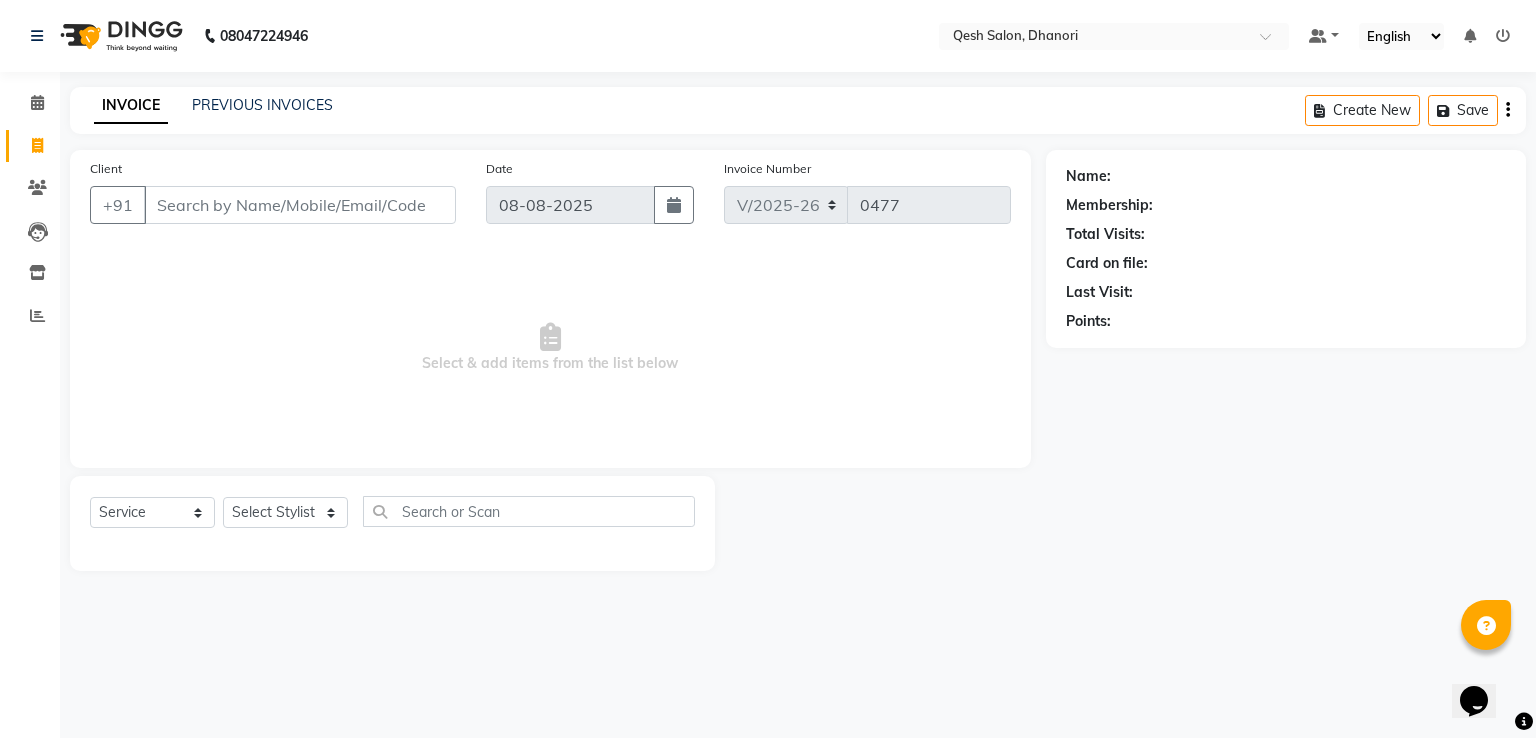 type on "9" 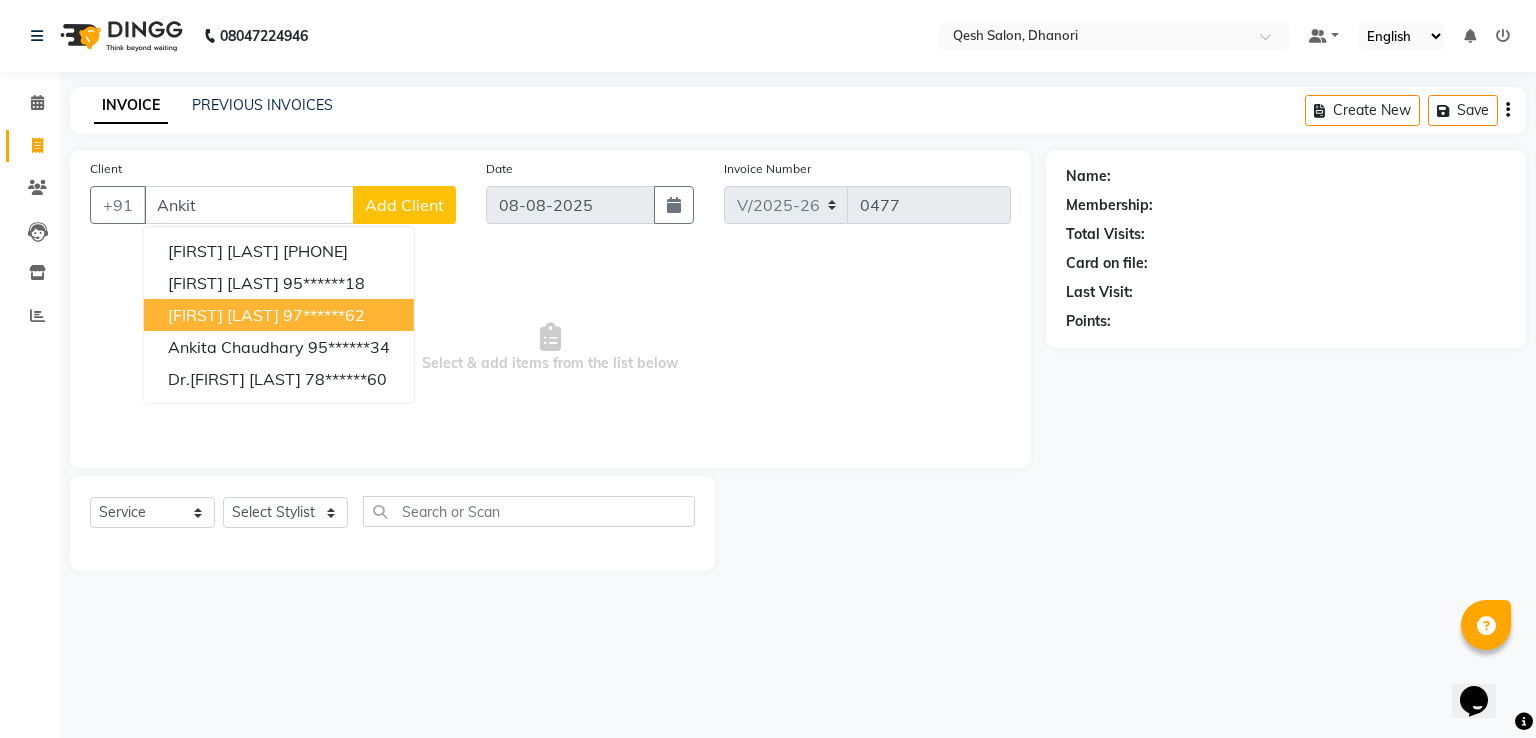 click on "97******62" at bounding box center [324, 315] 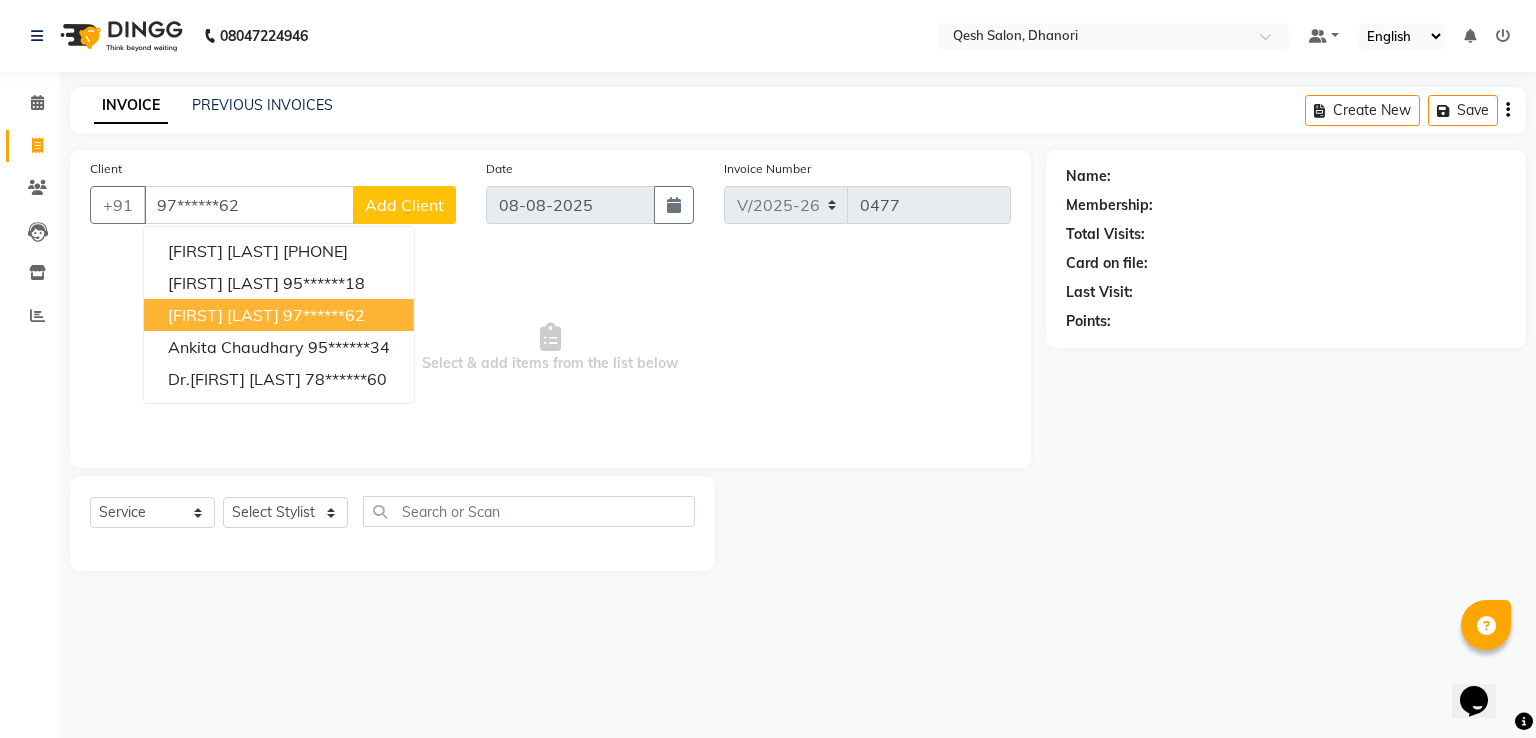 type on "97******62" 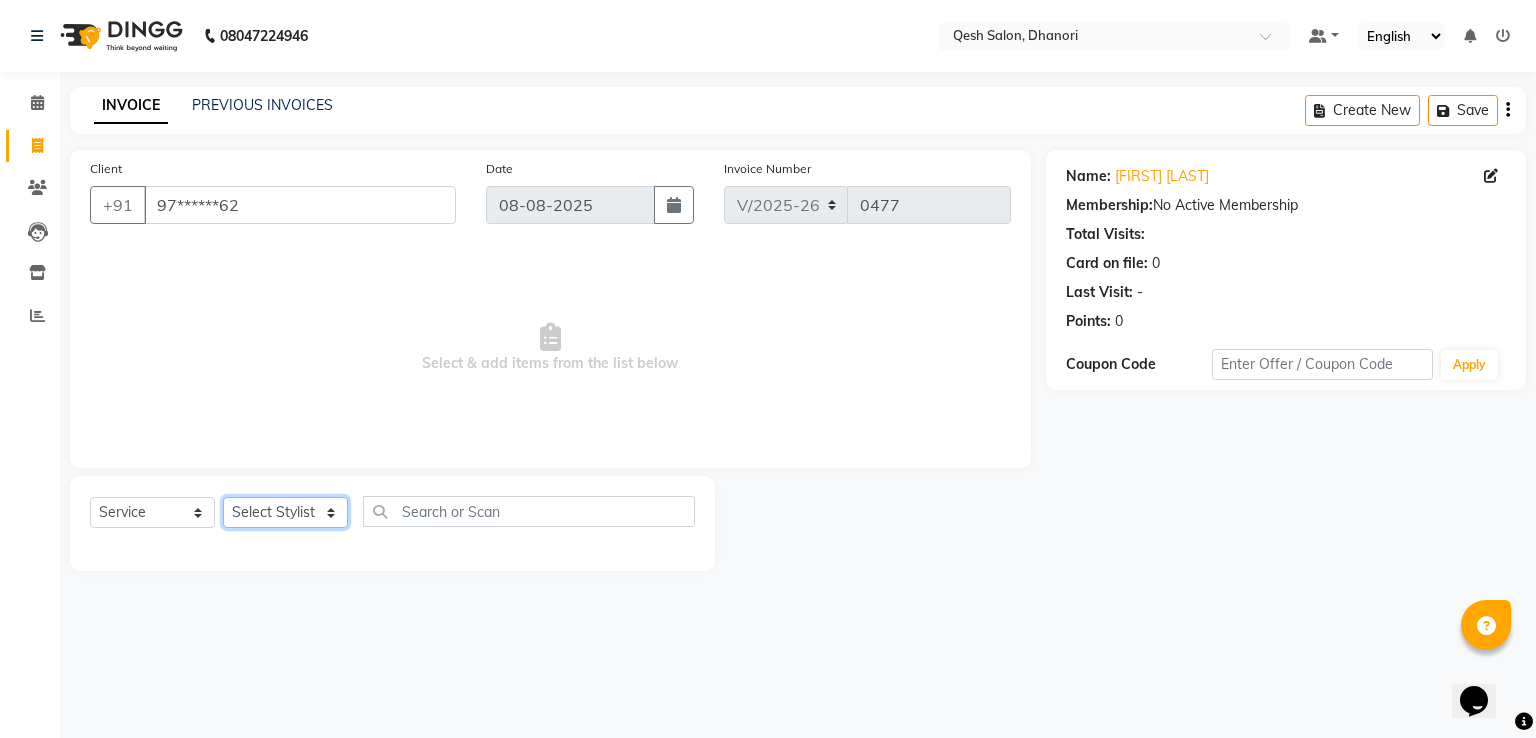 click on "Select Stylist Gagandeep Arora Harry Siril Anthony Prashansa Kumari Salon Sunil Kisan Wani Vanita Kamble Vinod Daulat Sonawane" 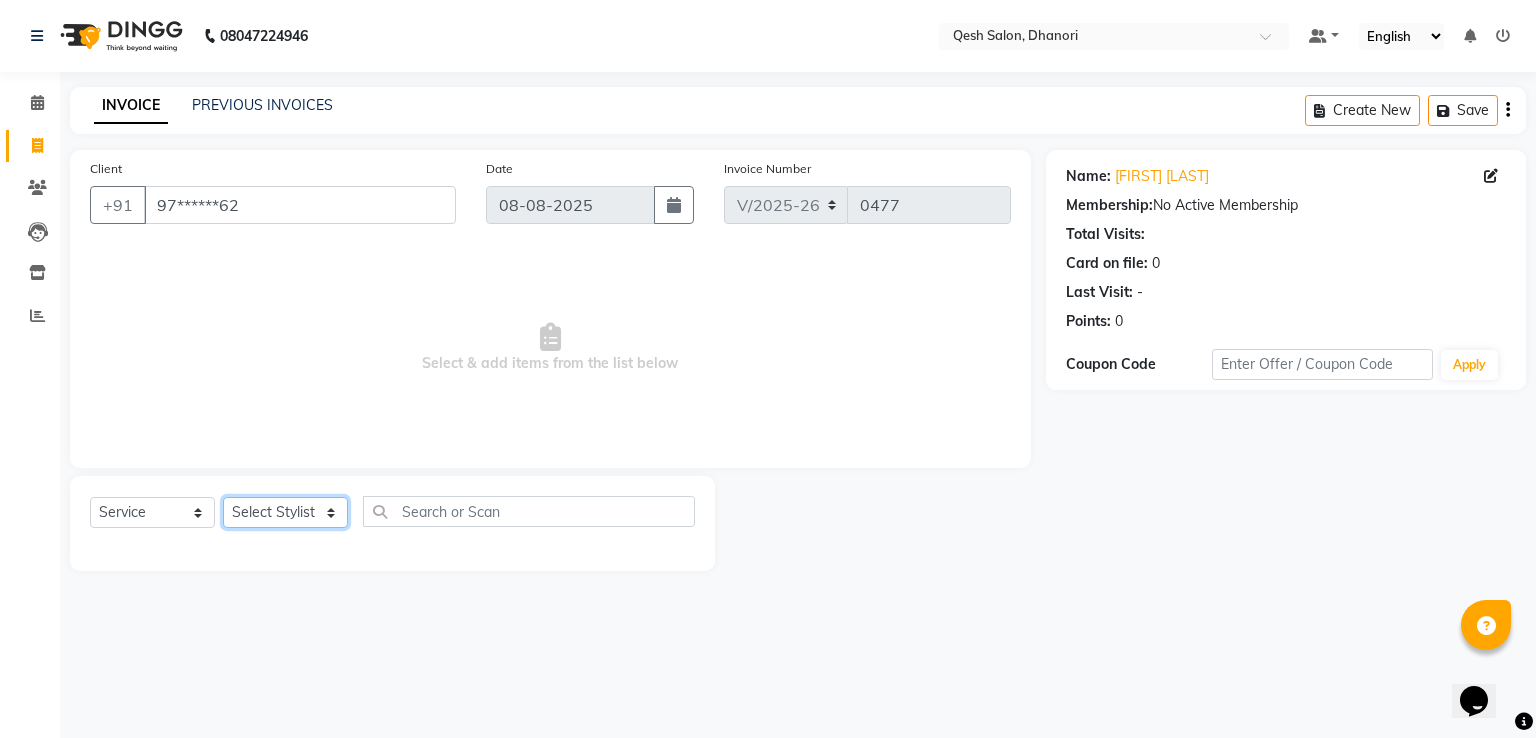 select on "83742" 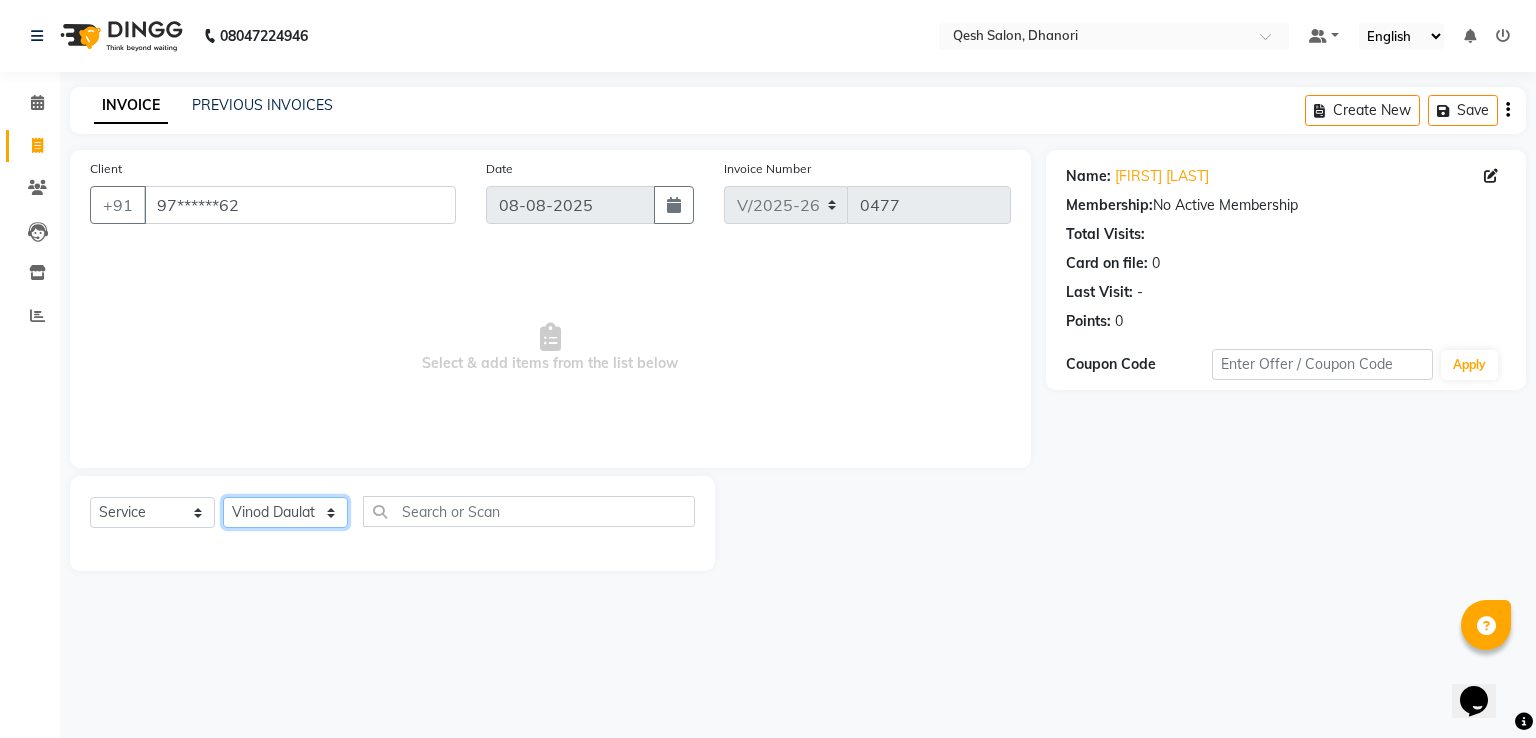 click on "Select Stylist Gagandeep Arora Harry Siril Anthony Prashansa Kumari Salon Sunil Kisan Wani Vanita Kamble Vinod Daulat Sonawane" 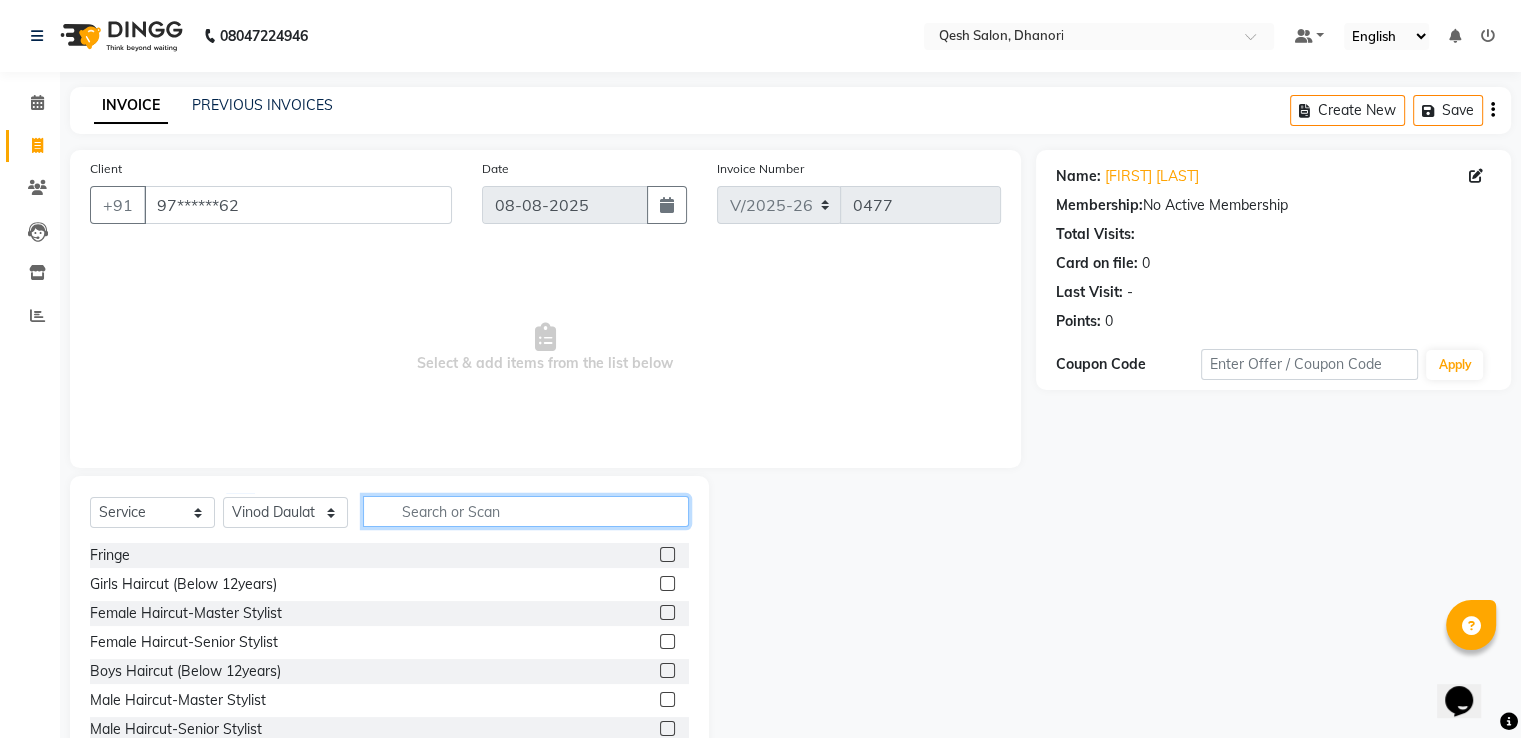 click 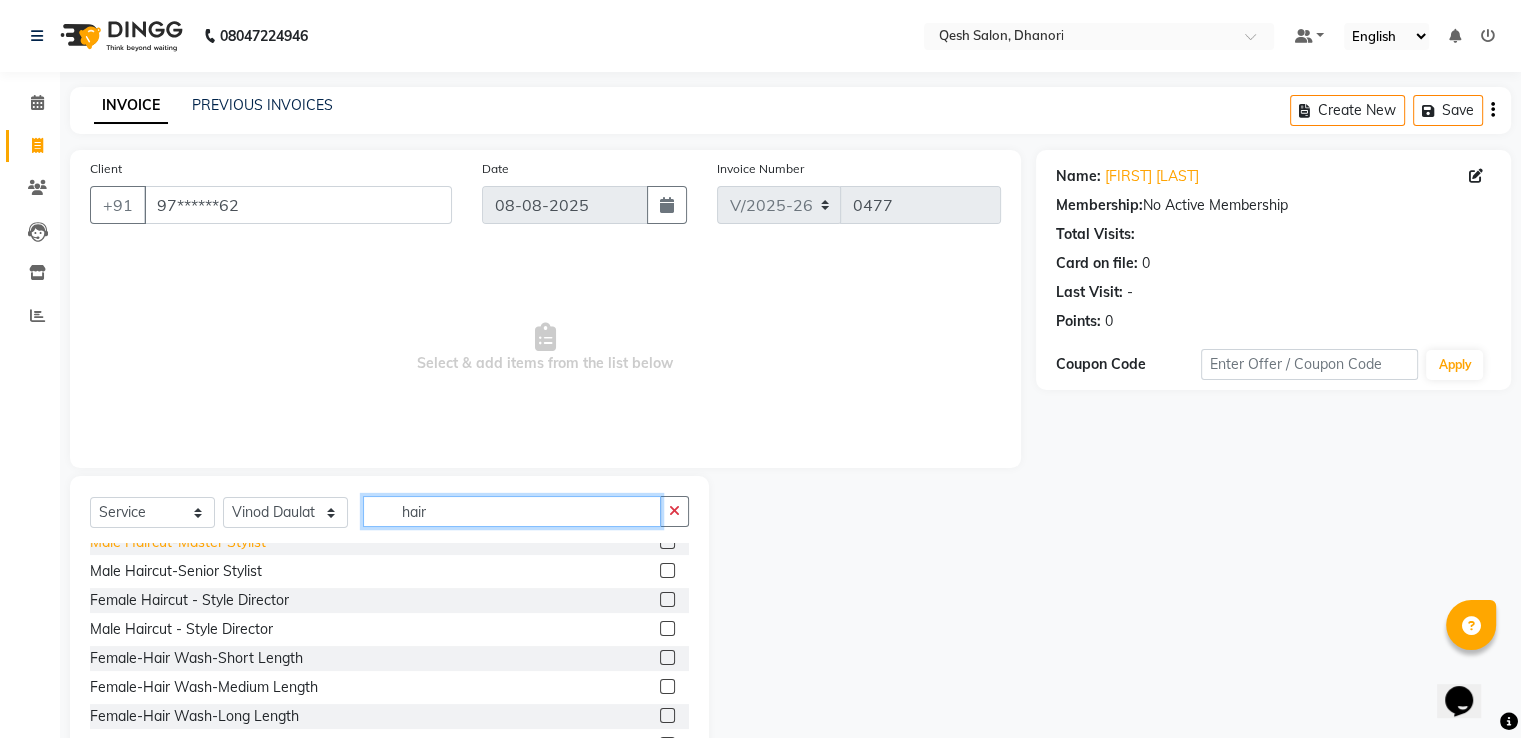 scroll, scrollTop: 100, scrollLeft: 0, axis: vertical 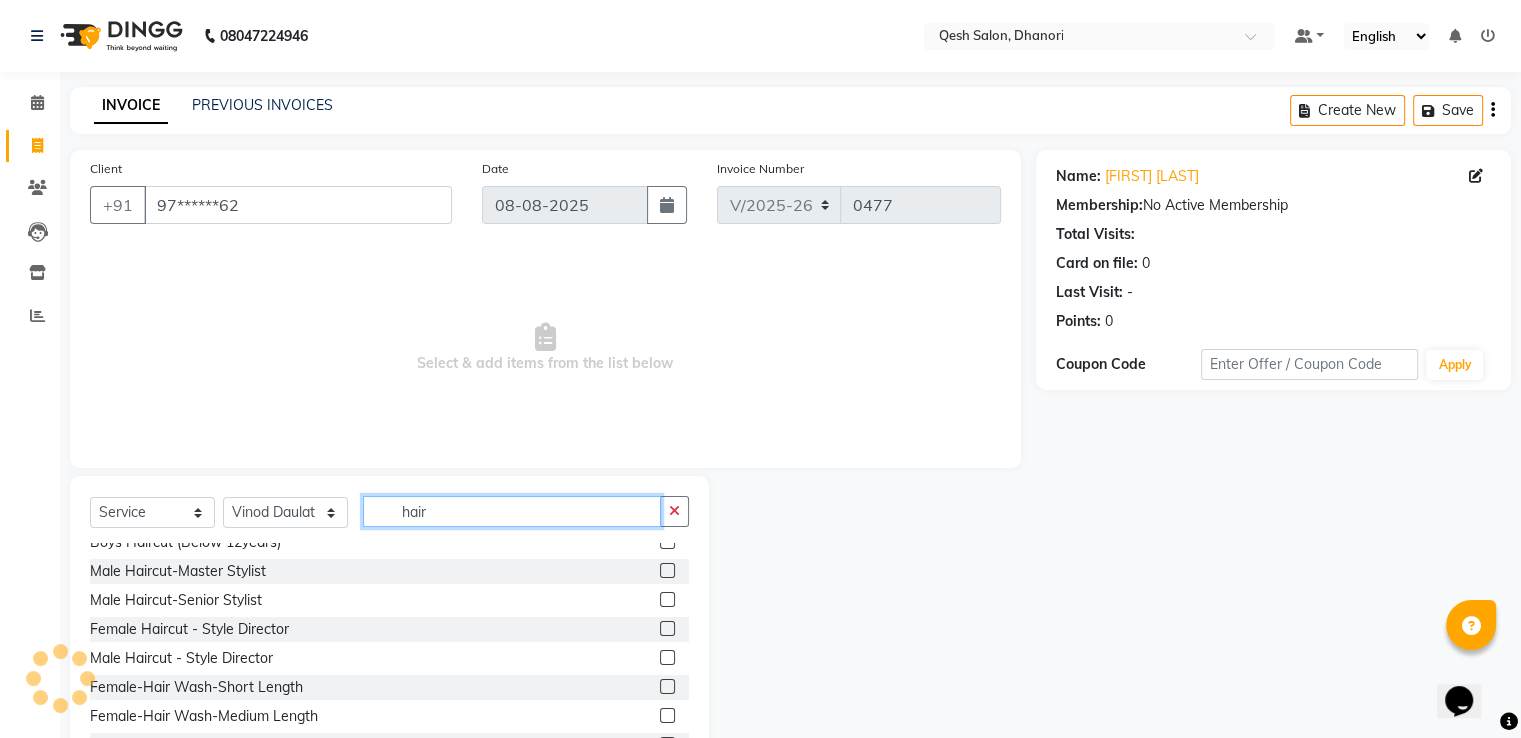 type on "hair" 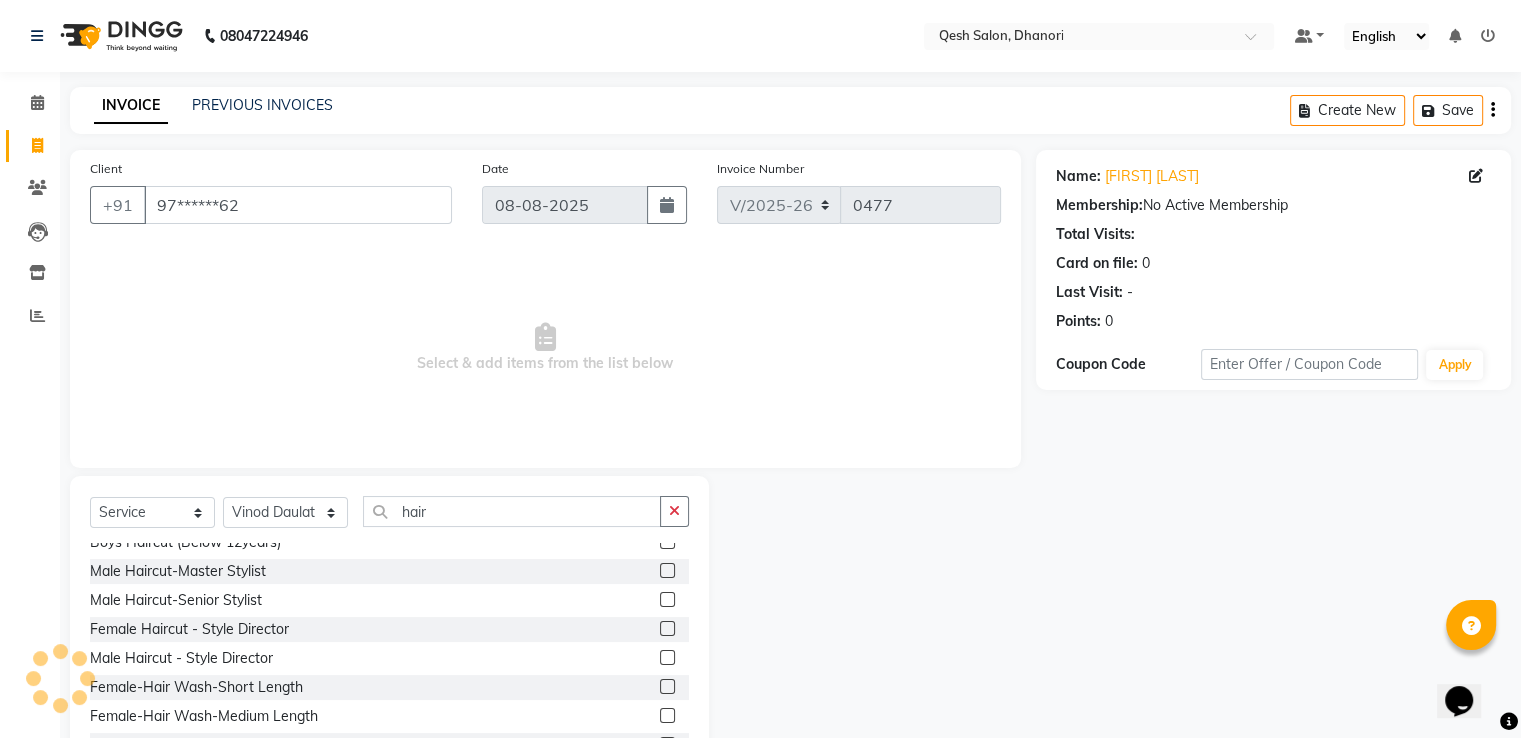 click 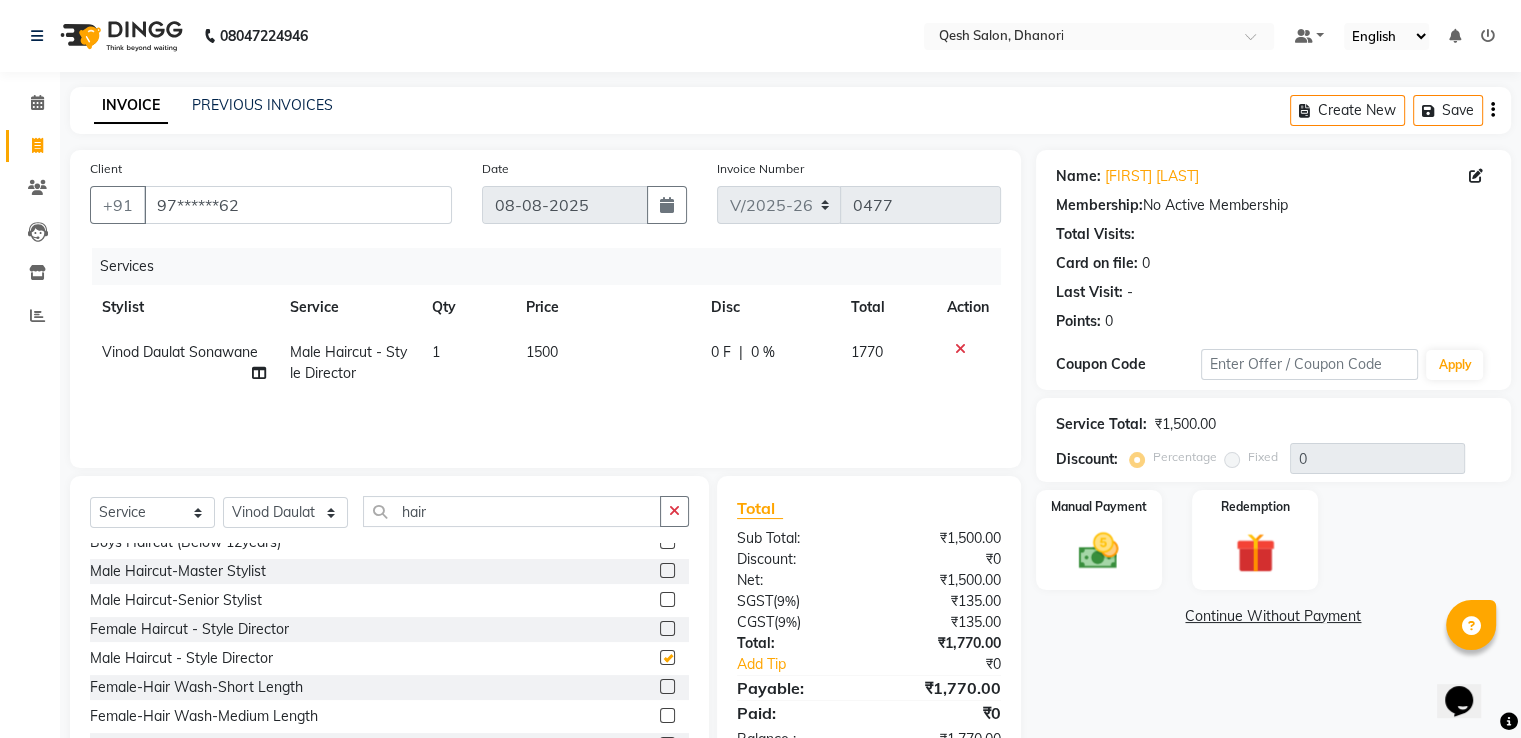 checkbox on "false" 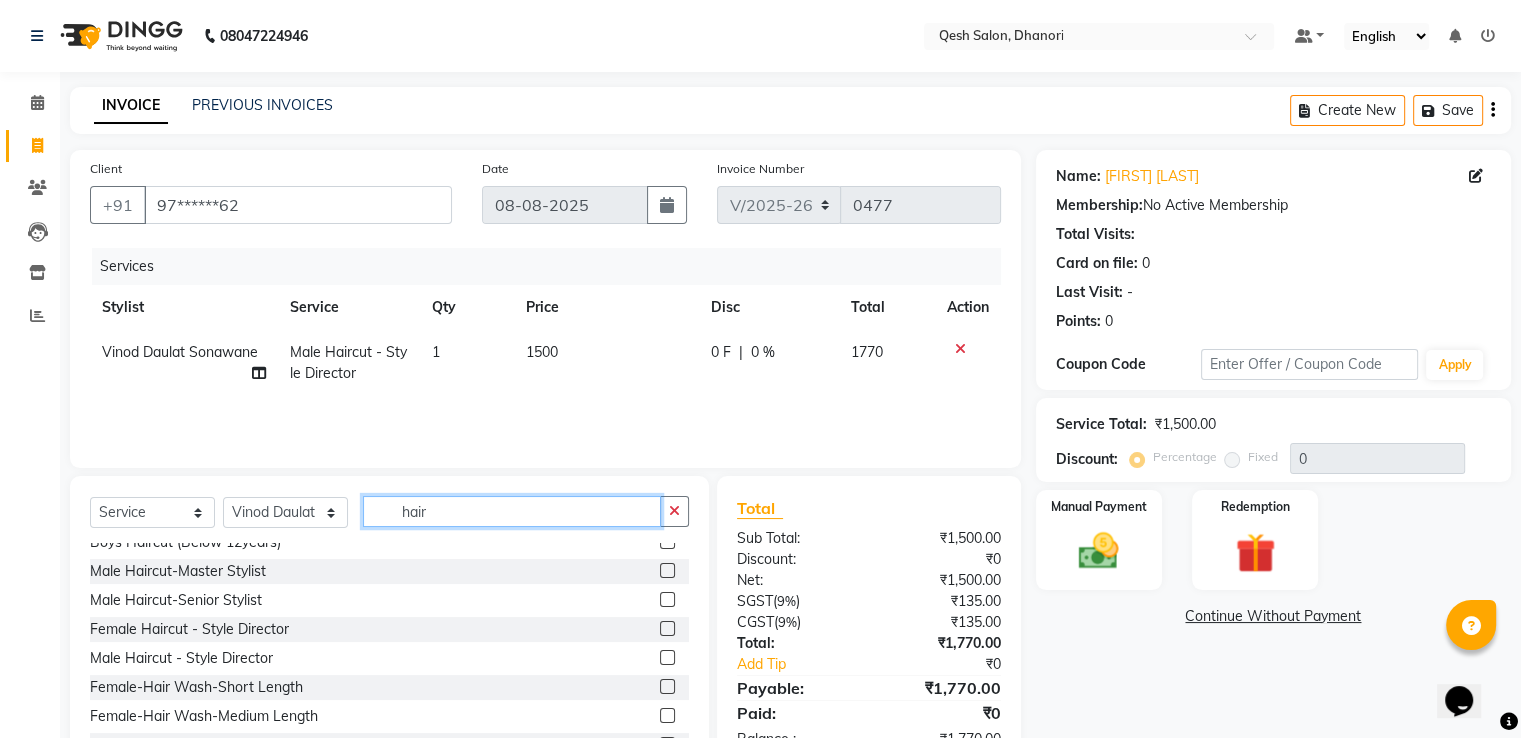 click on "hair" 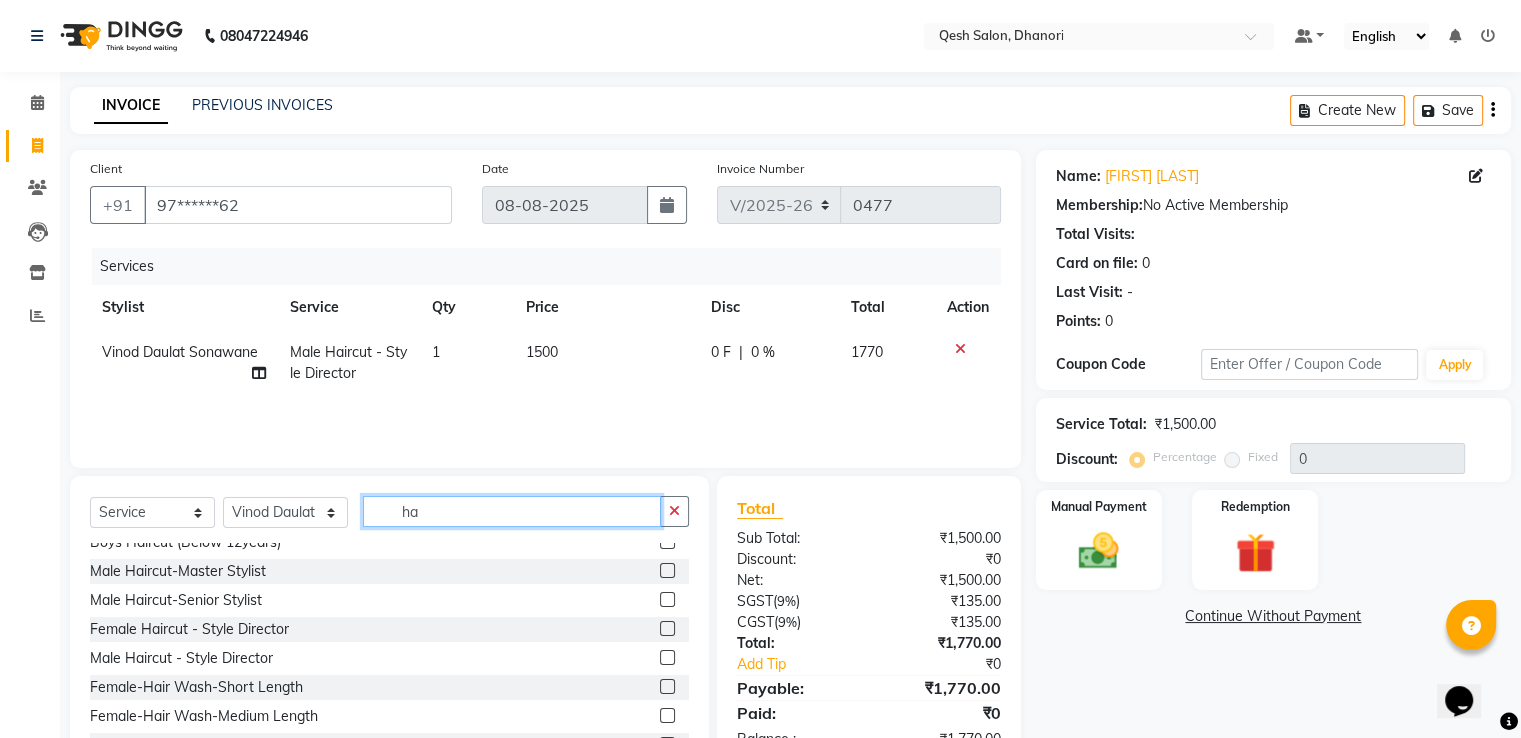 type on "h" 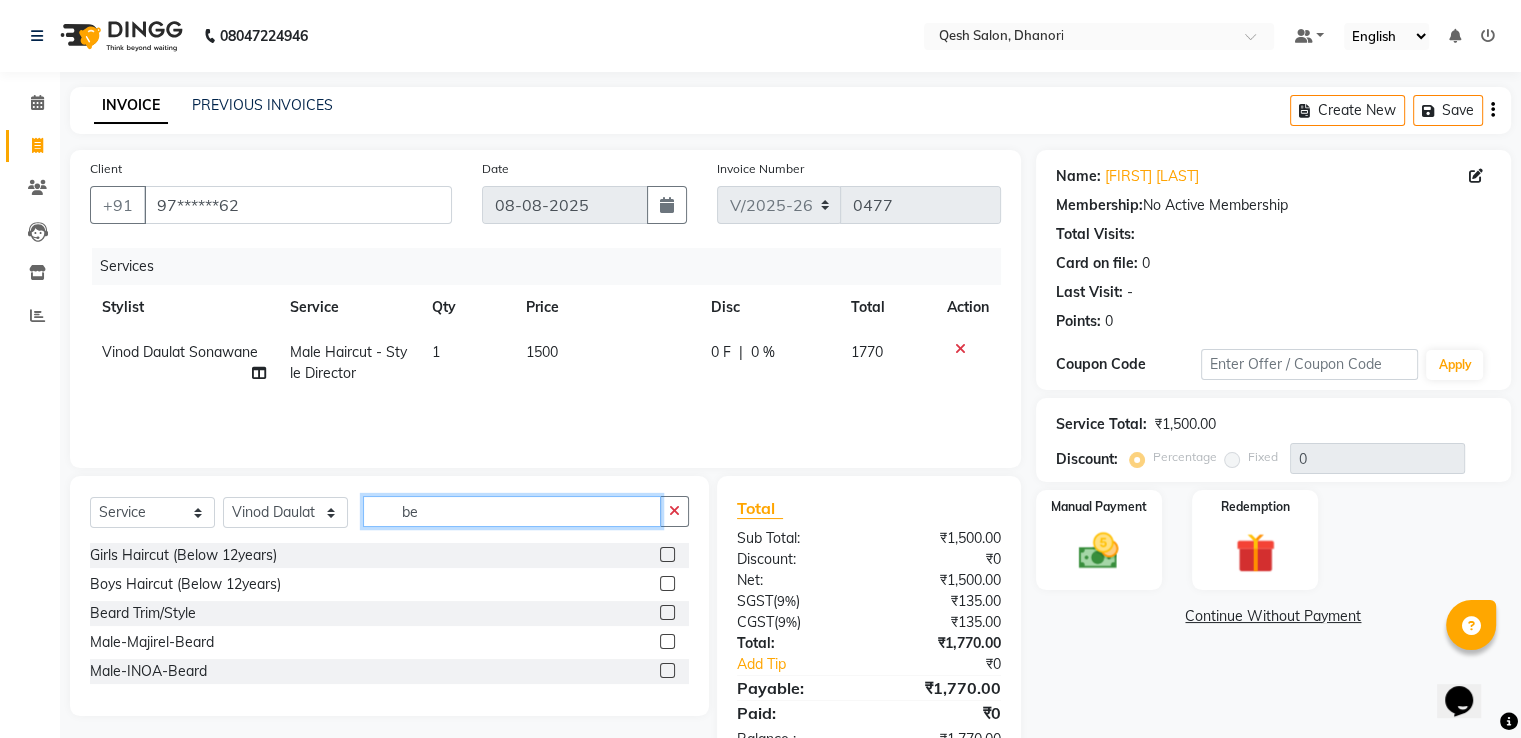 scroll, scrollTop: 0, scrollLeft: 0, axis: both 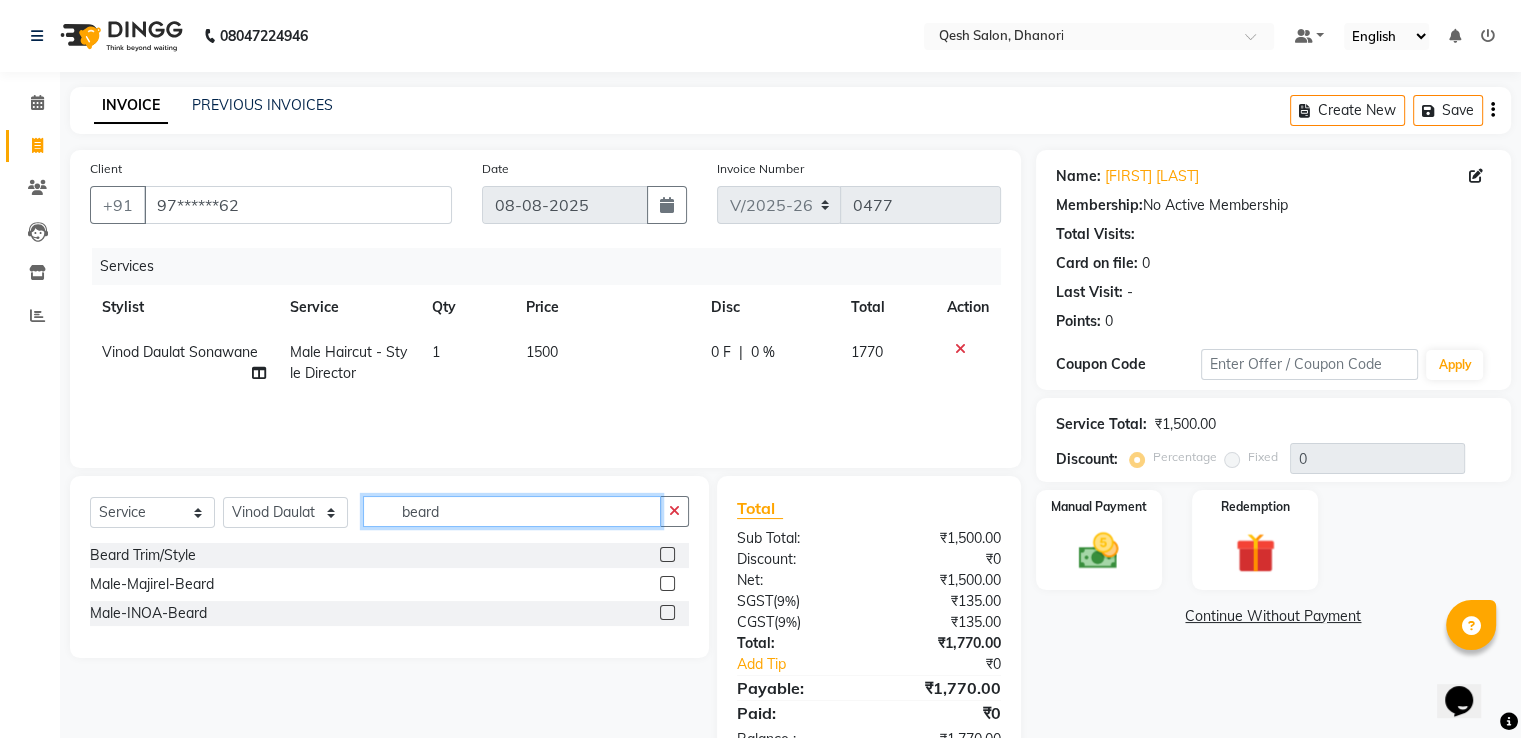 type on "beard" 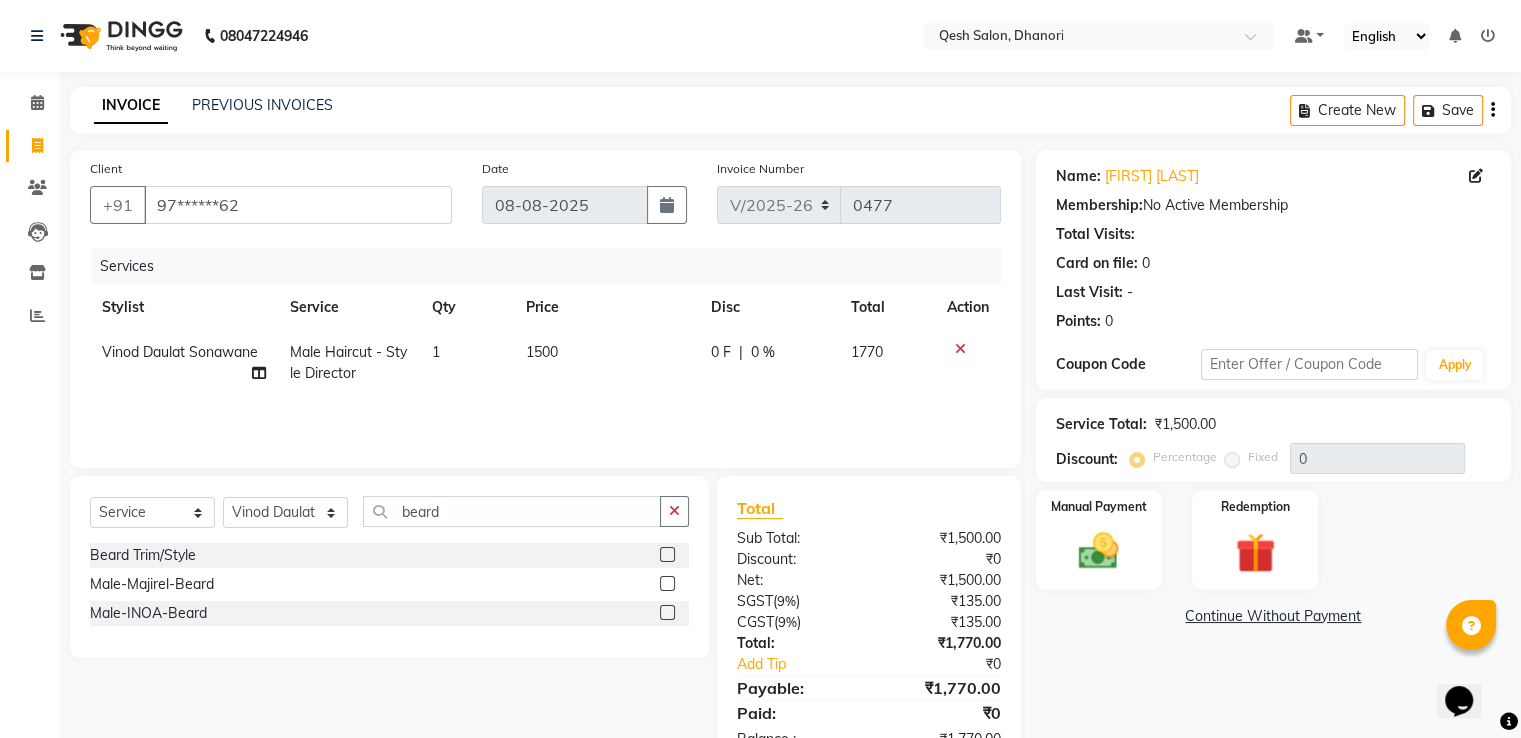 click 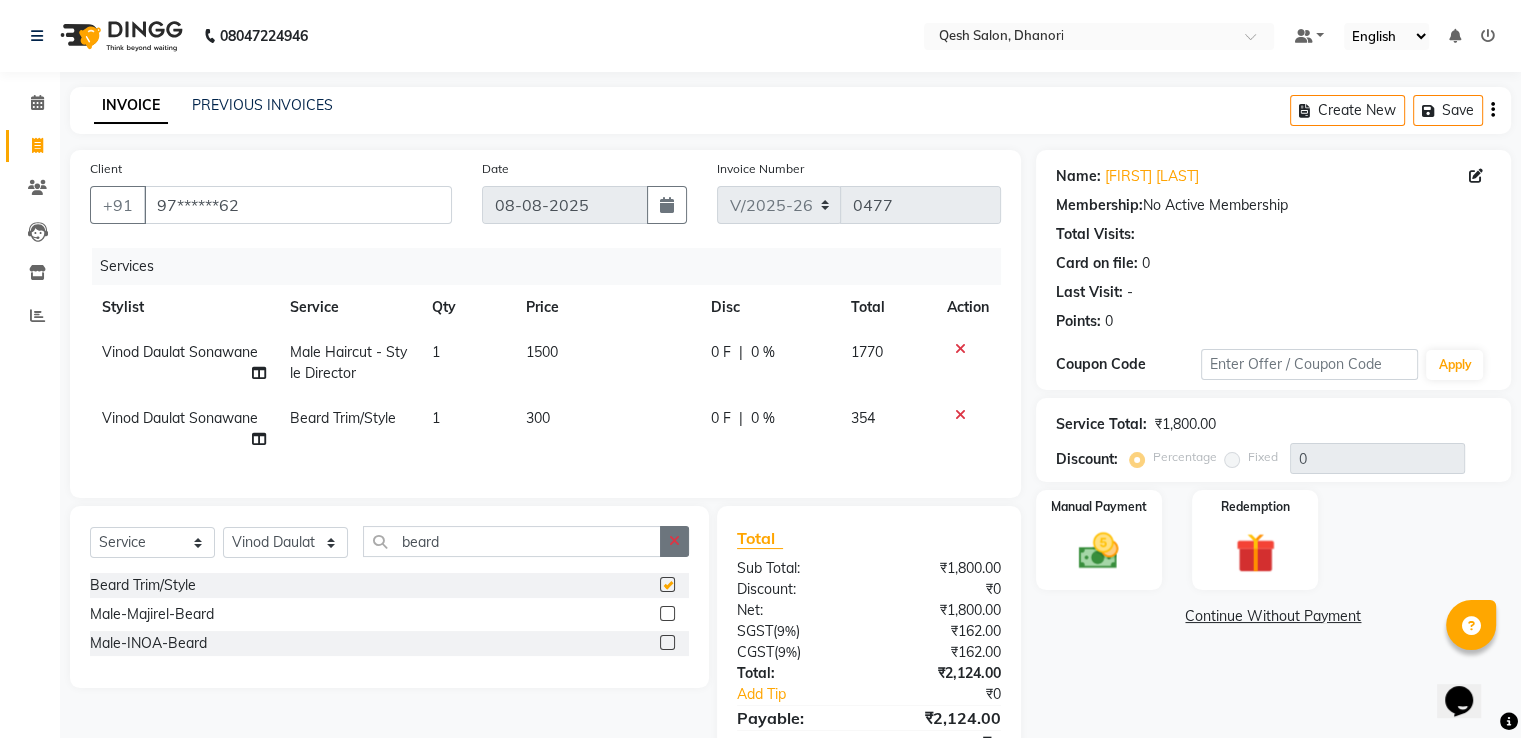 checkbox on "false" 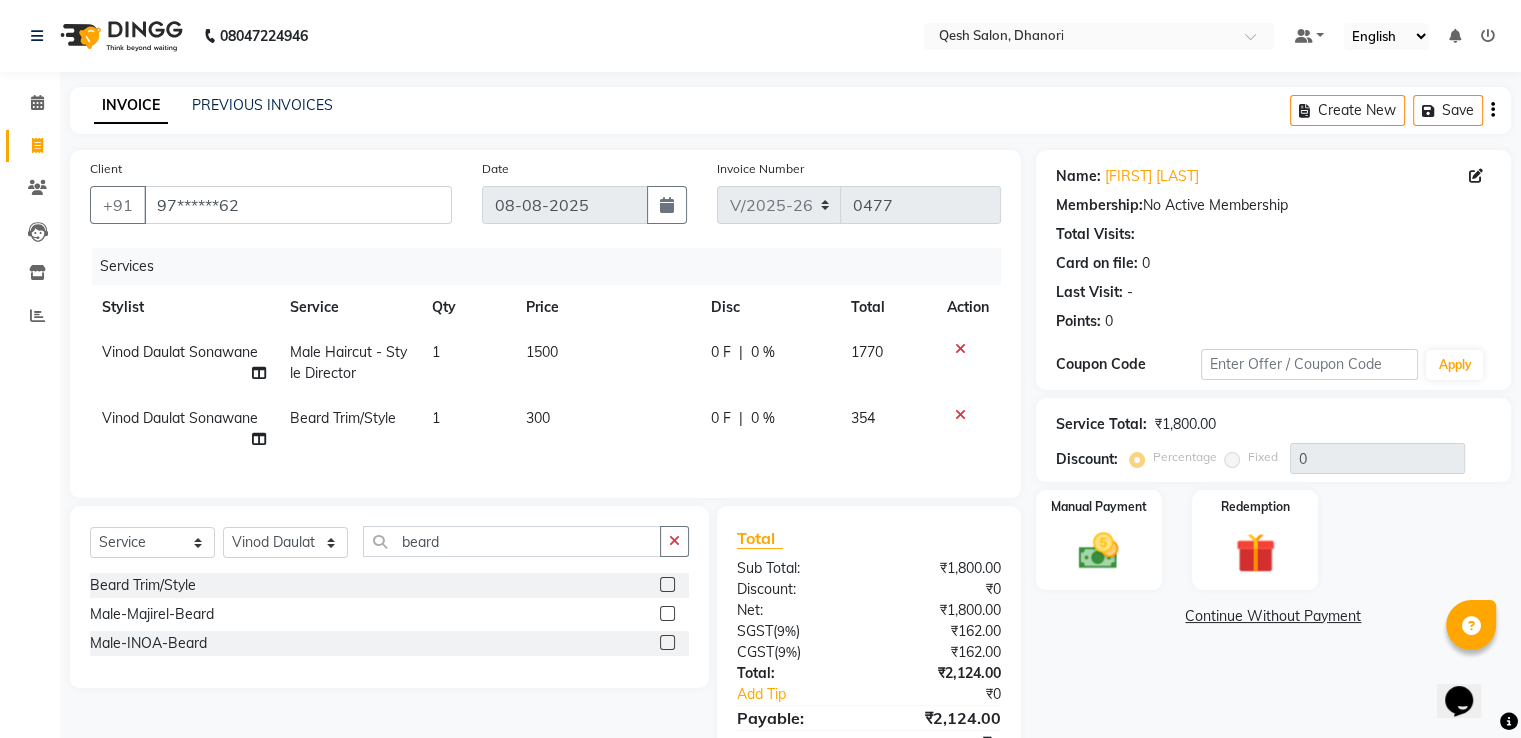 click 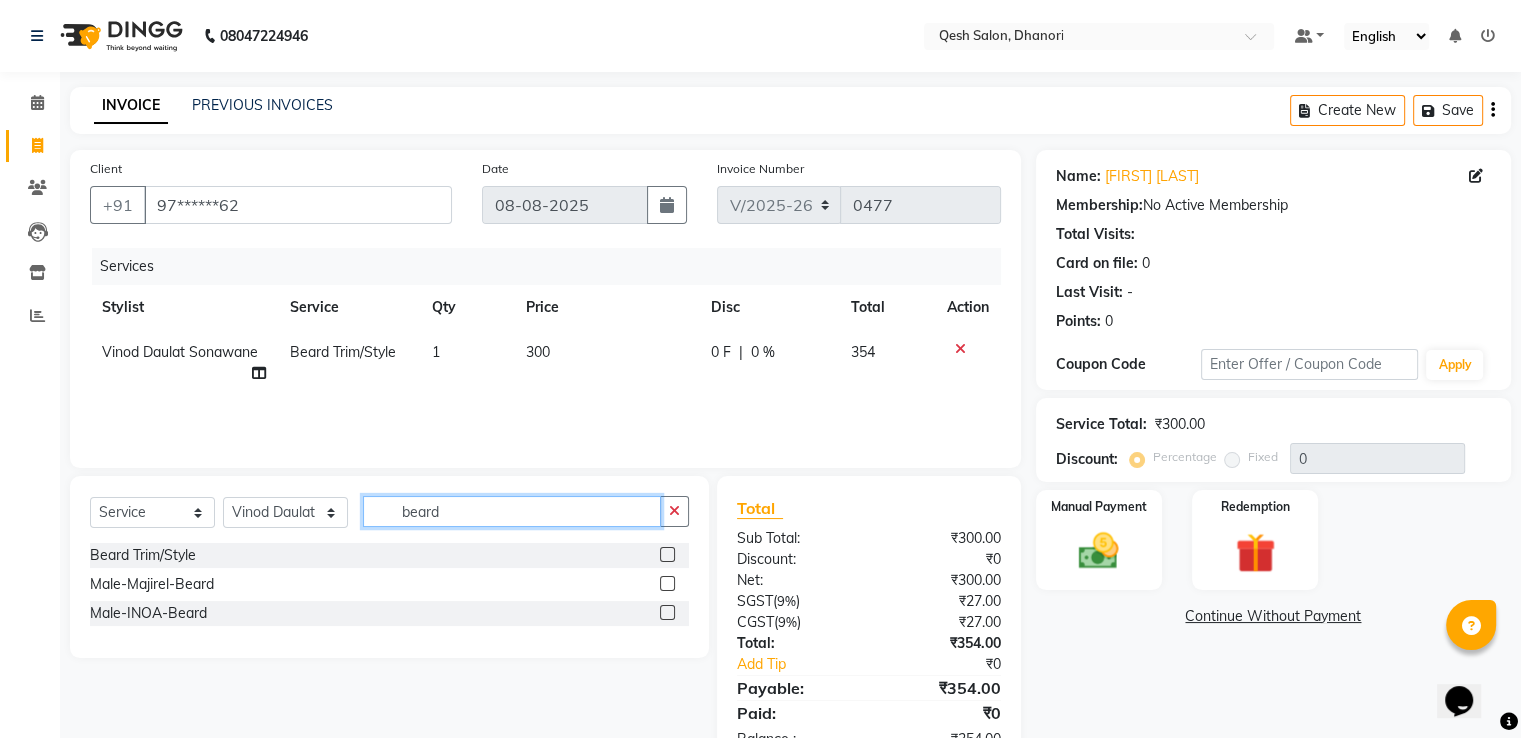 click on "beard" 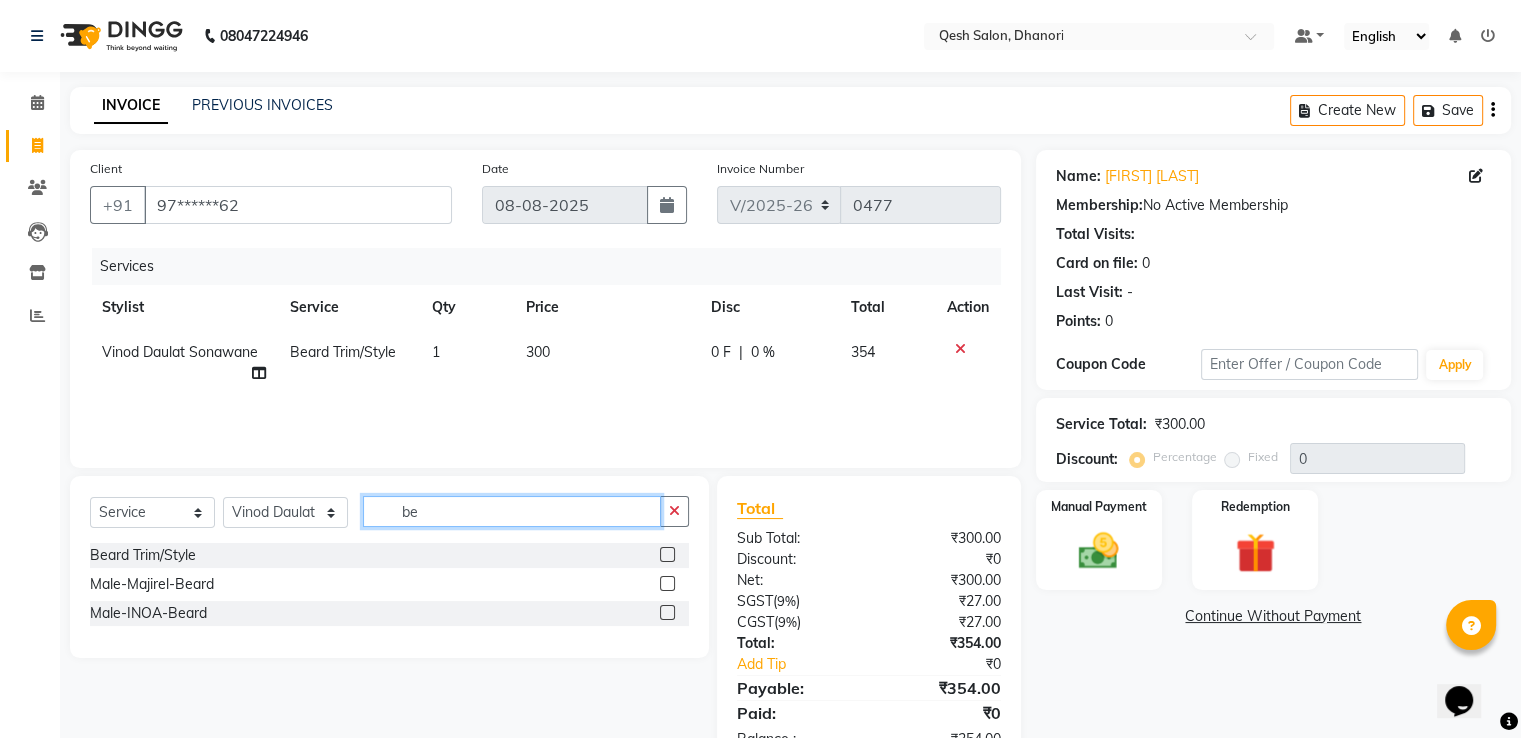 type on "b" 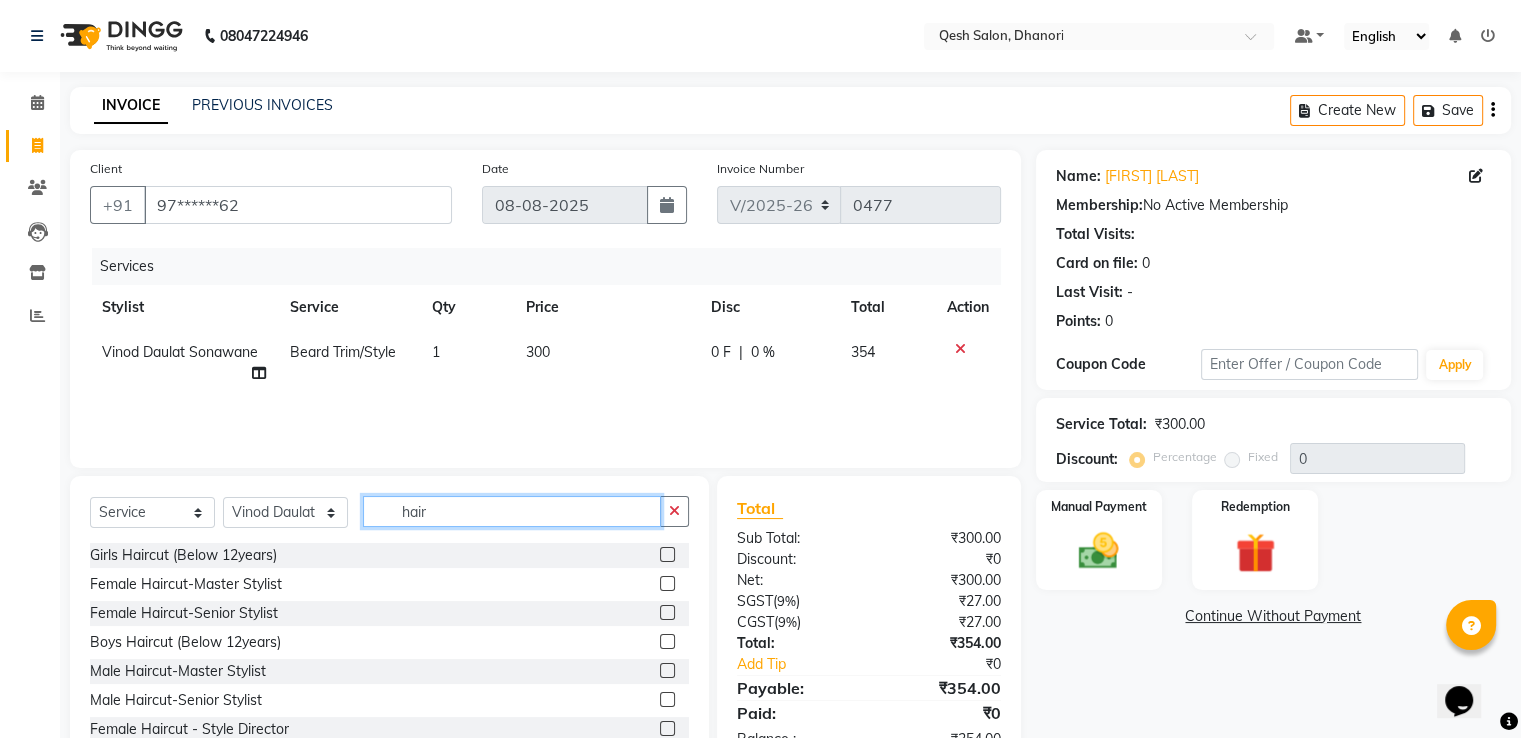 type on "hair" 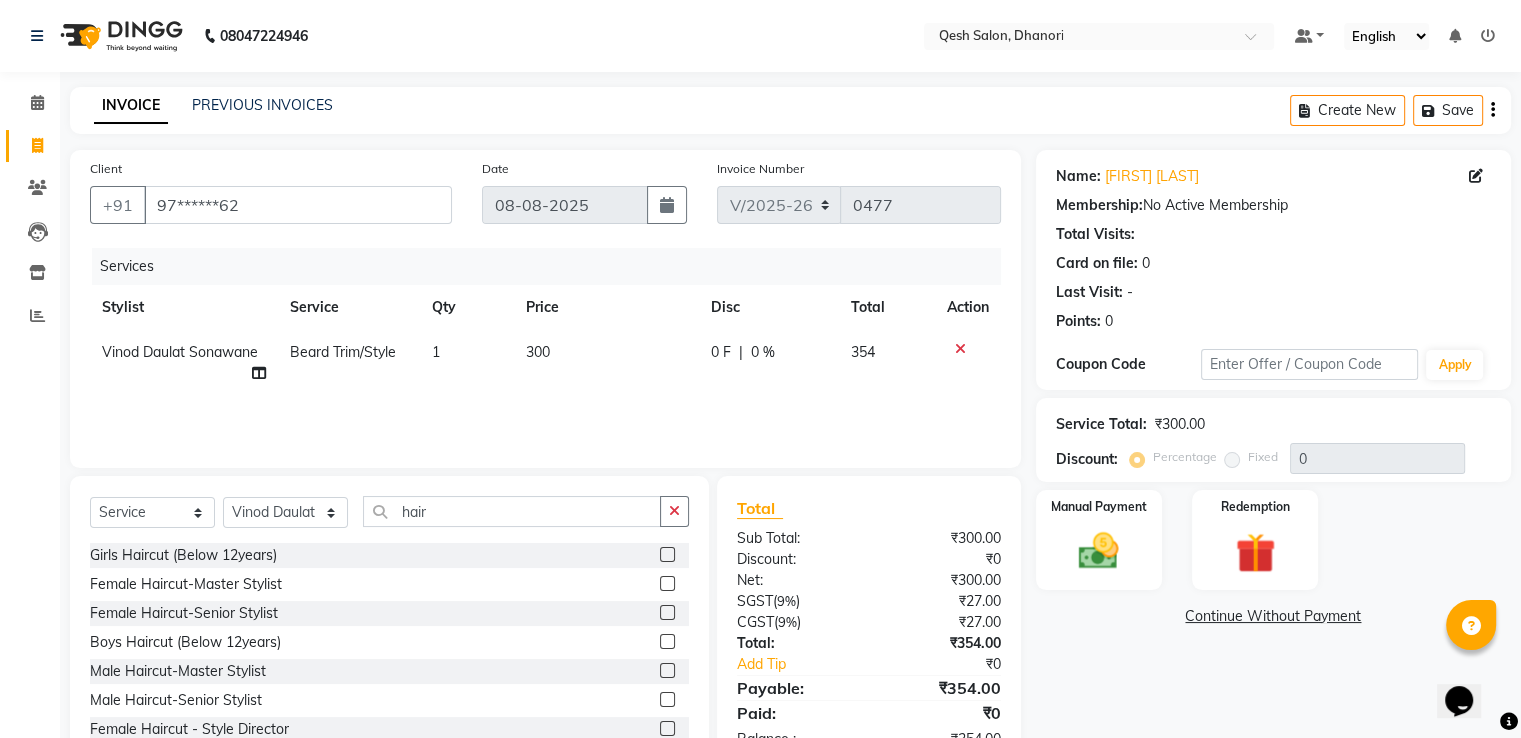 click 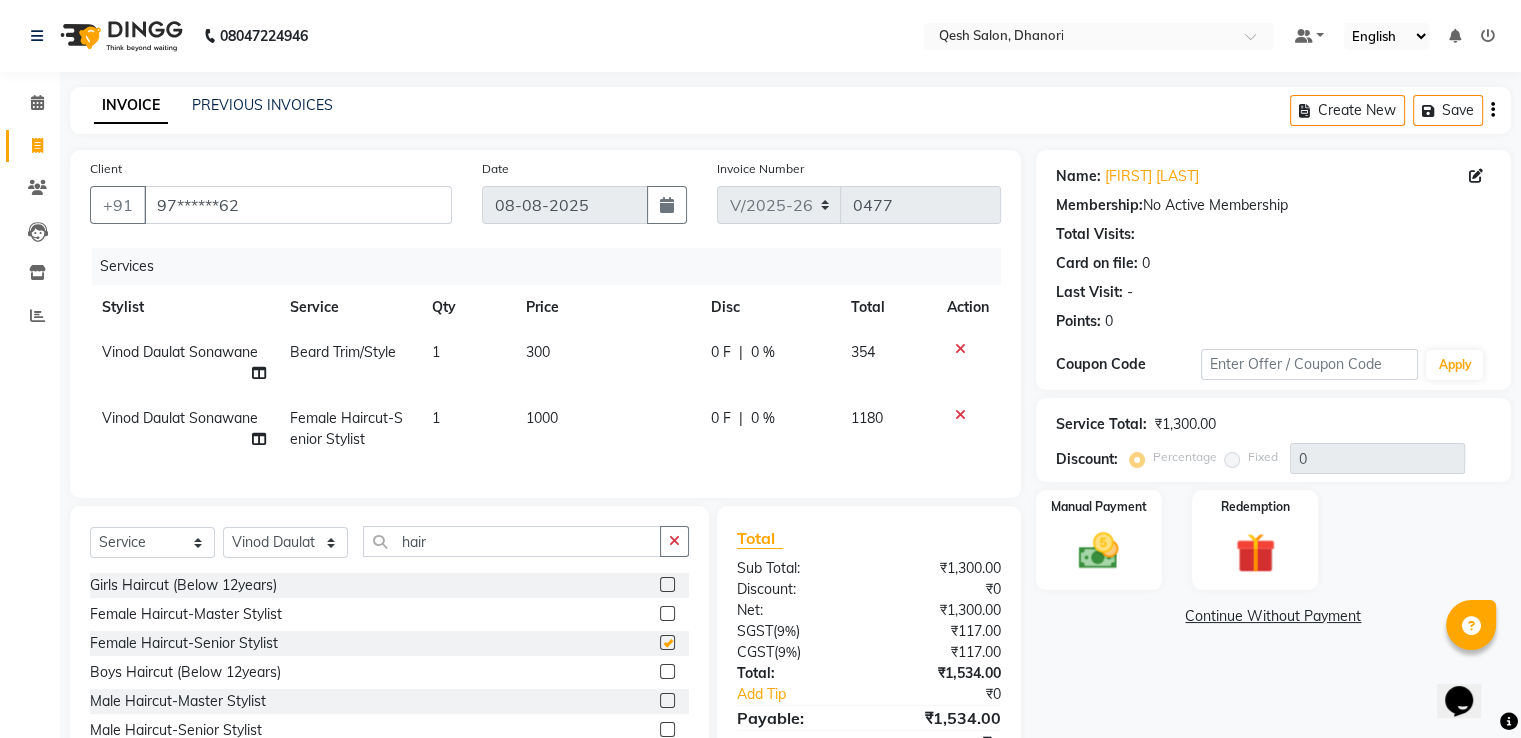 checkbox on "false" 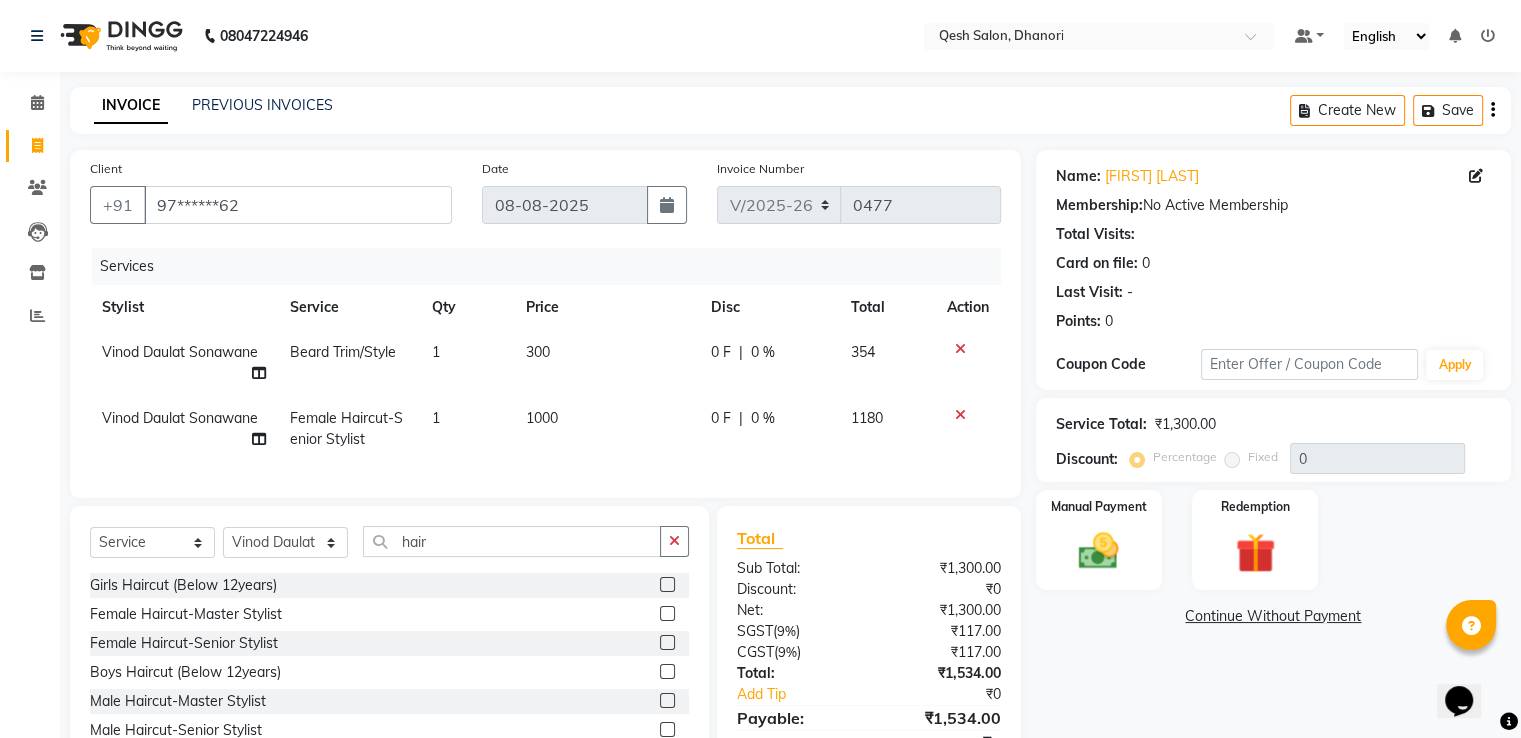 click 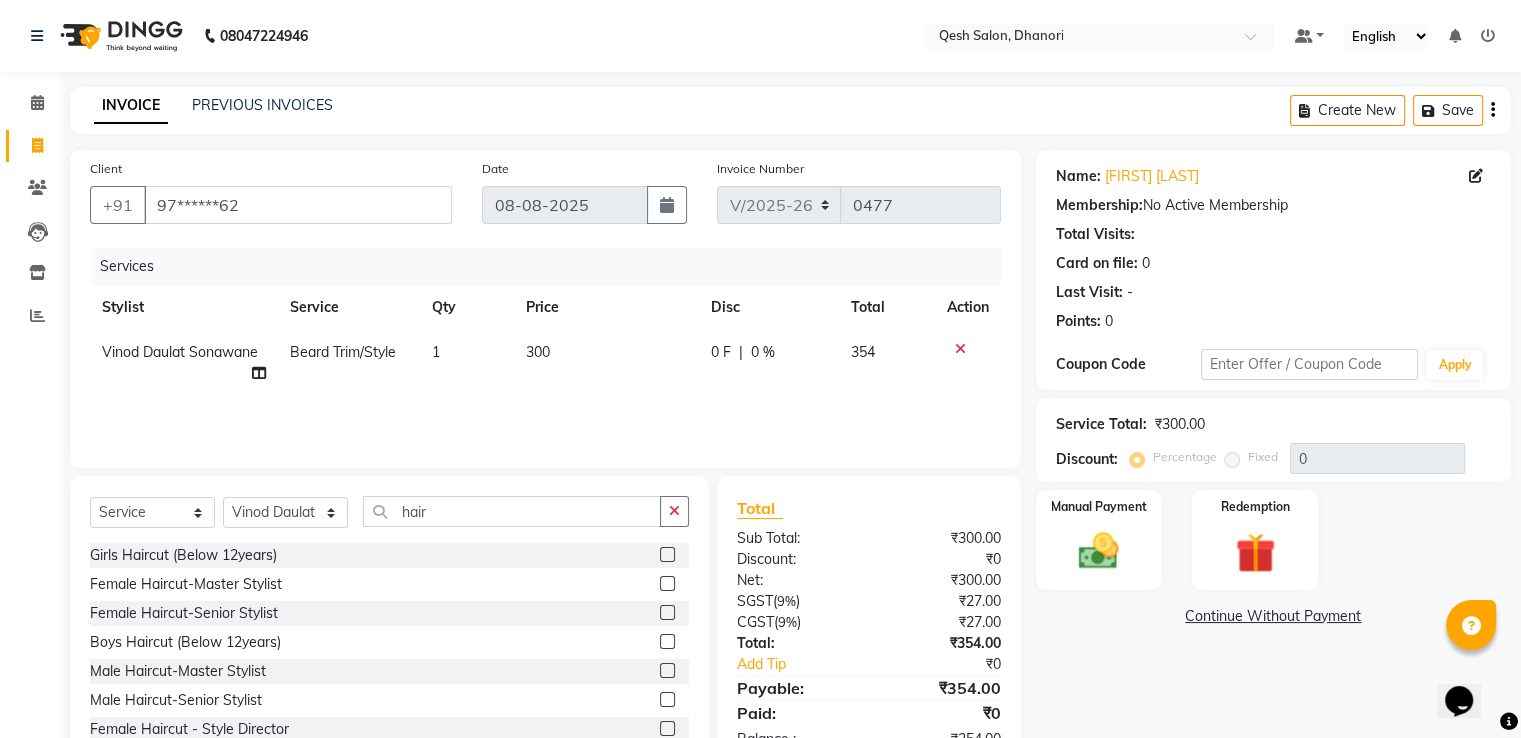 click 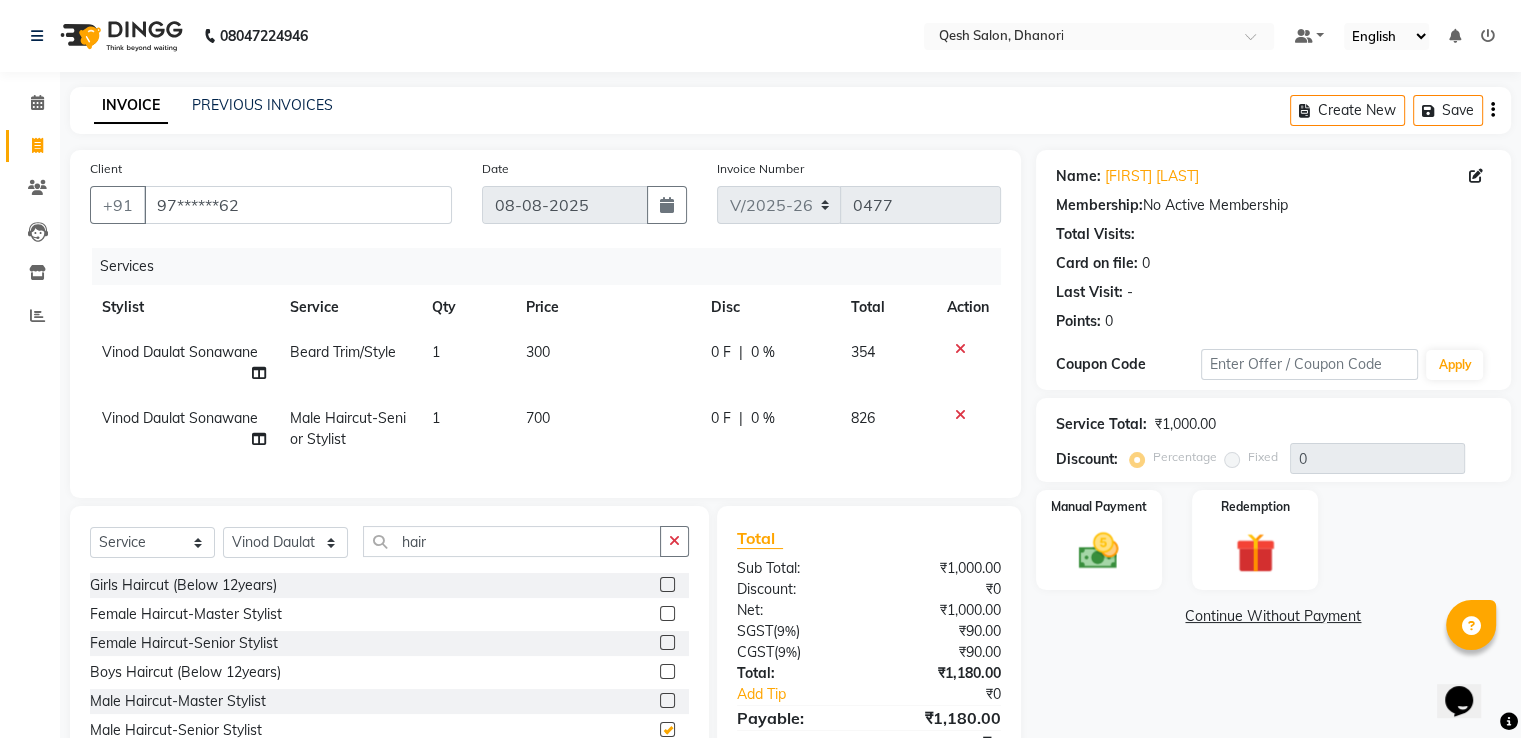 checkbox on "false" 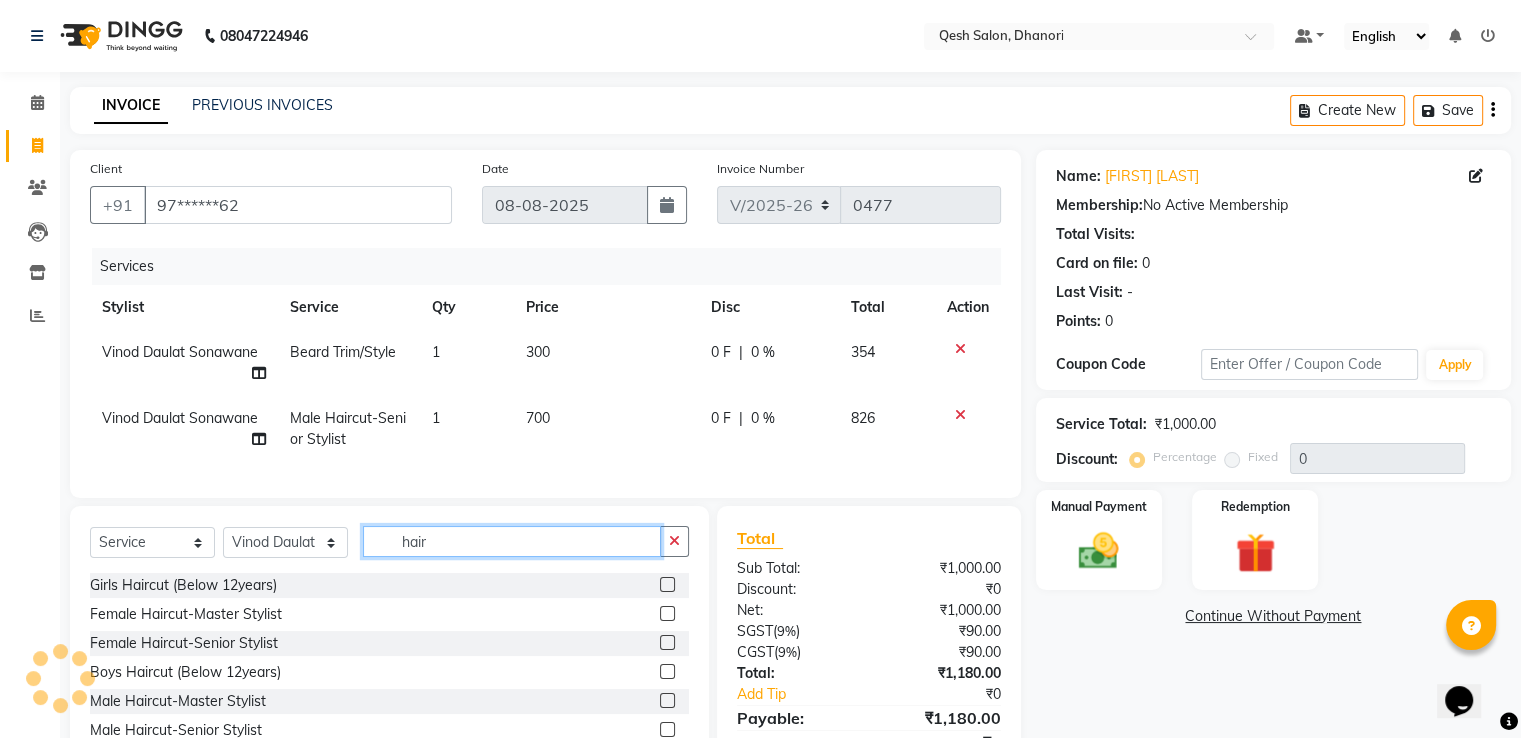 click on "hair" 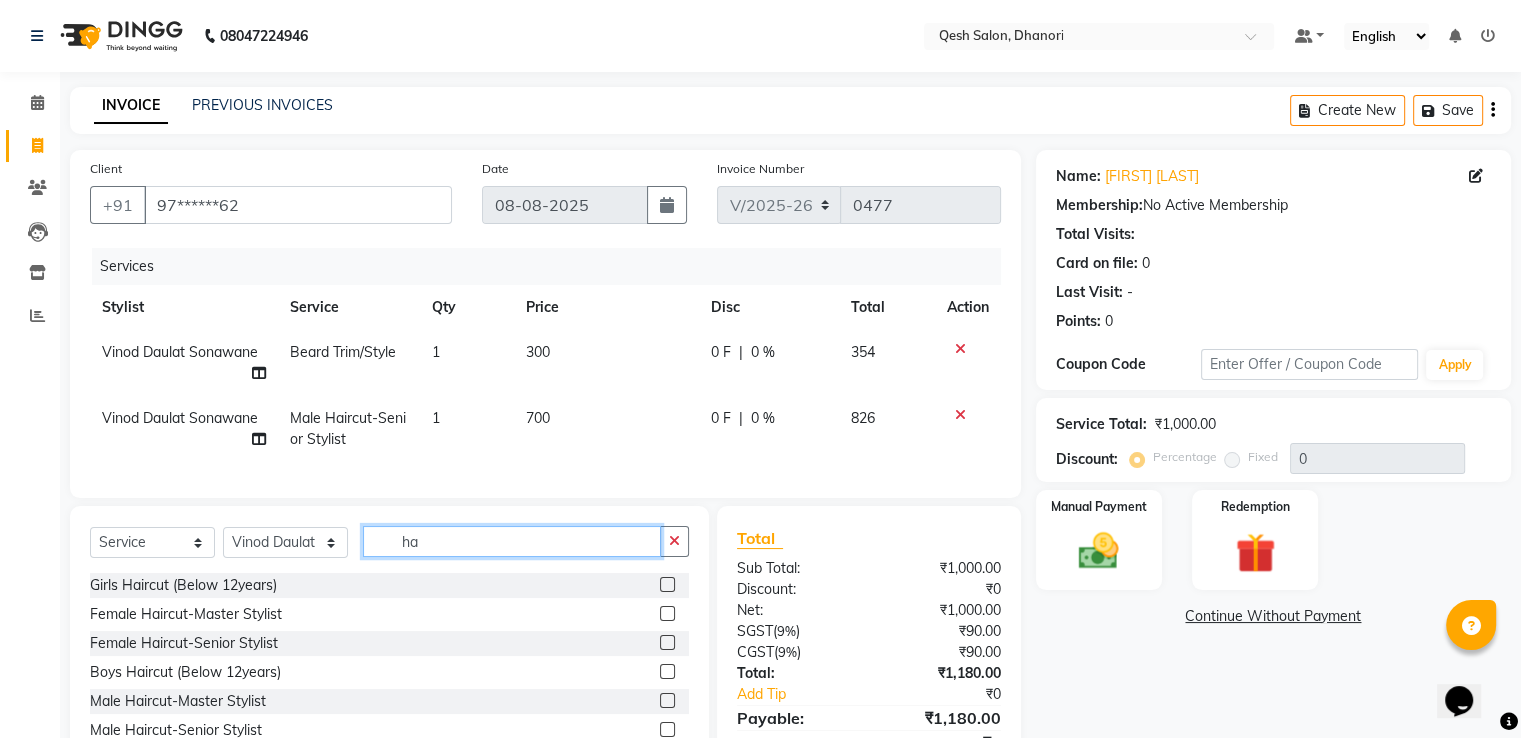 type on "h" 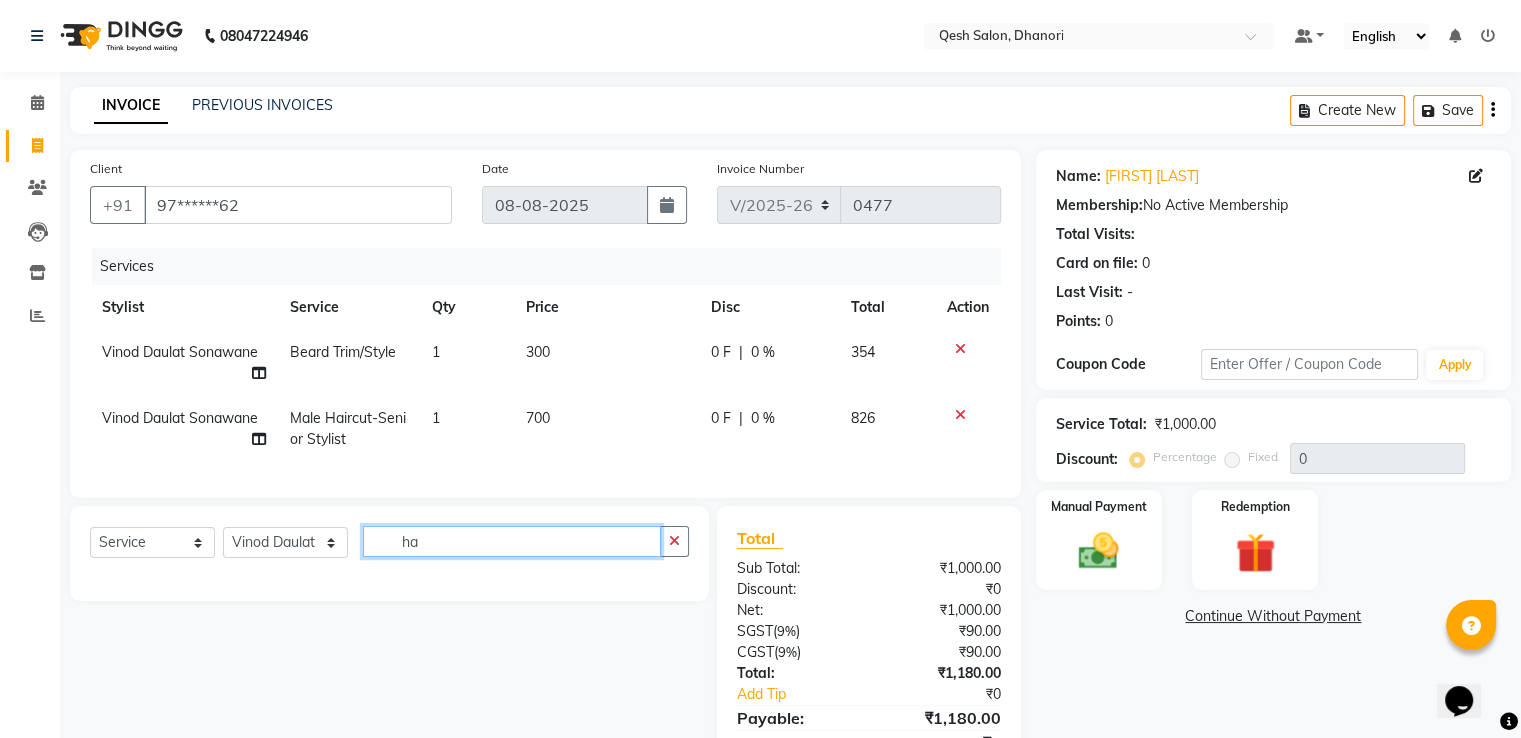 type on "h" 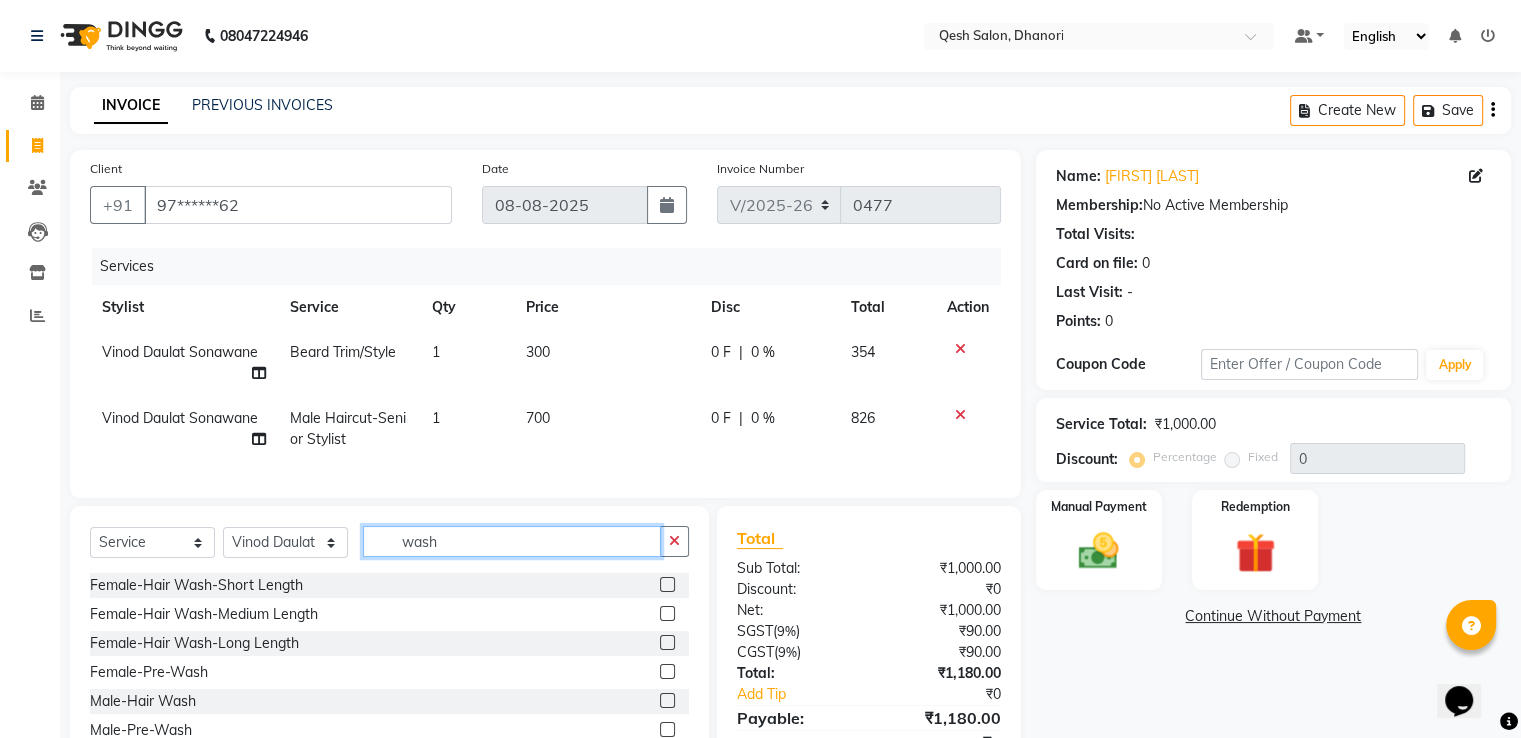 type on "wash" 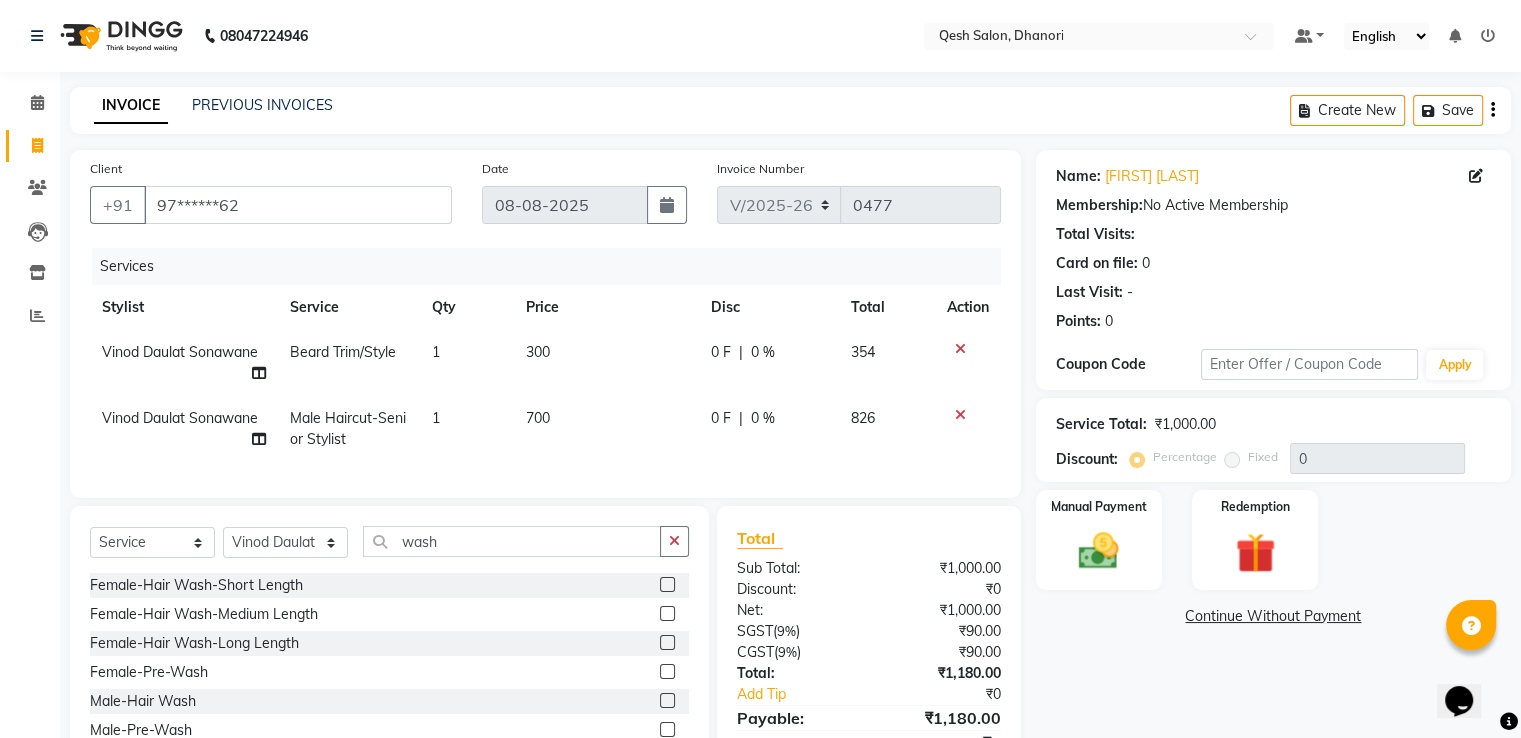 click 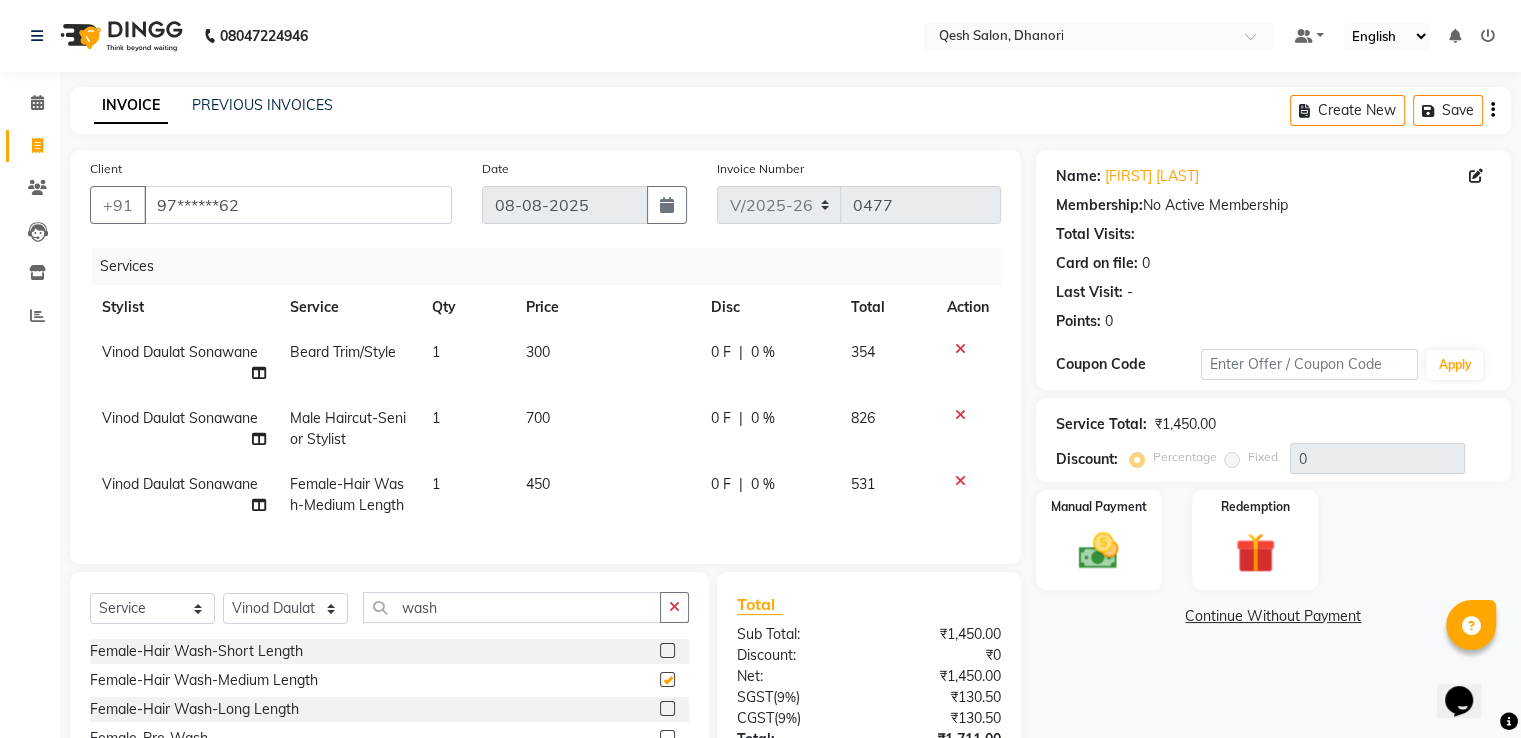checkbox on "false" 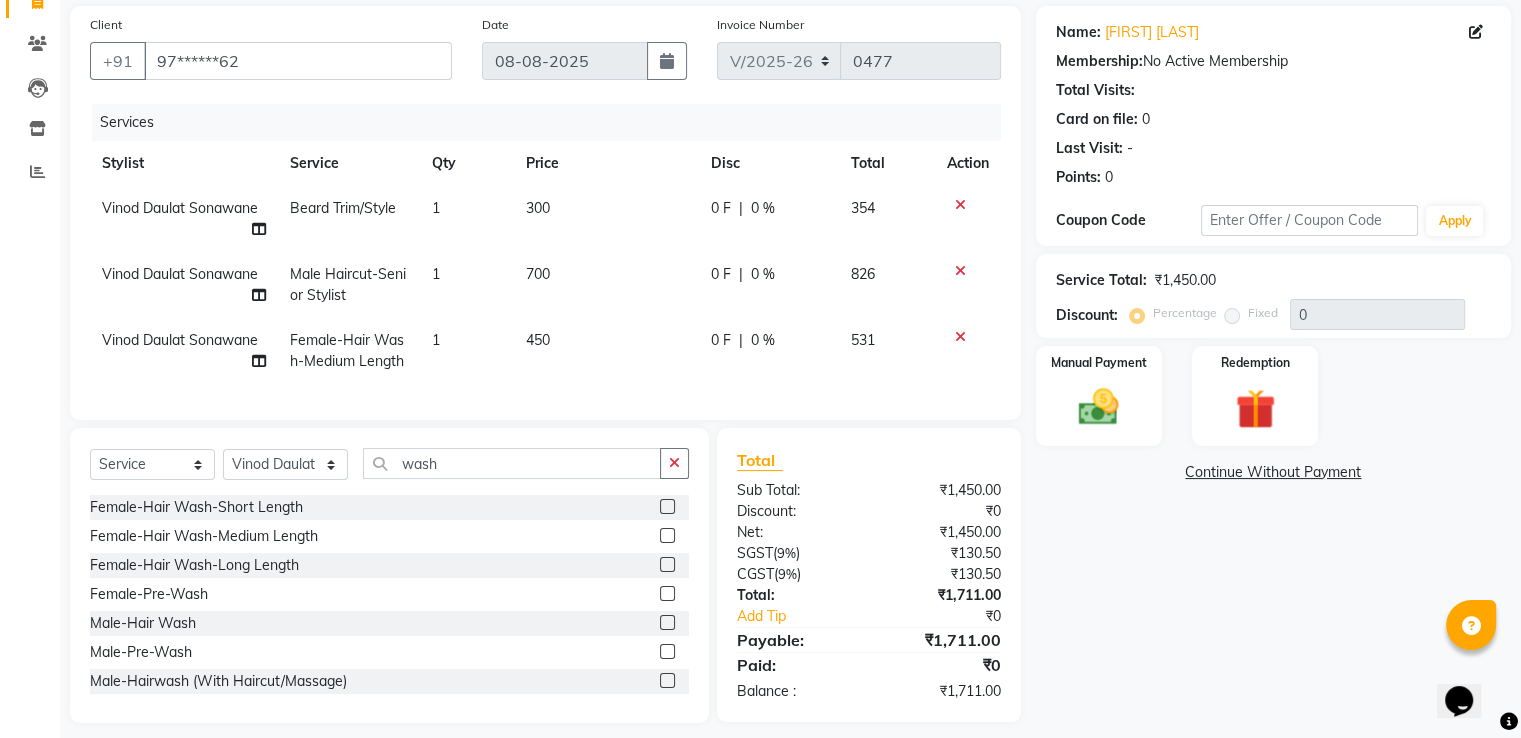 scroll, scrollTop: 175, scrollLeft: 0, axis: vertical 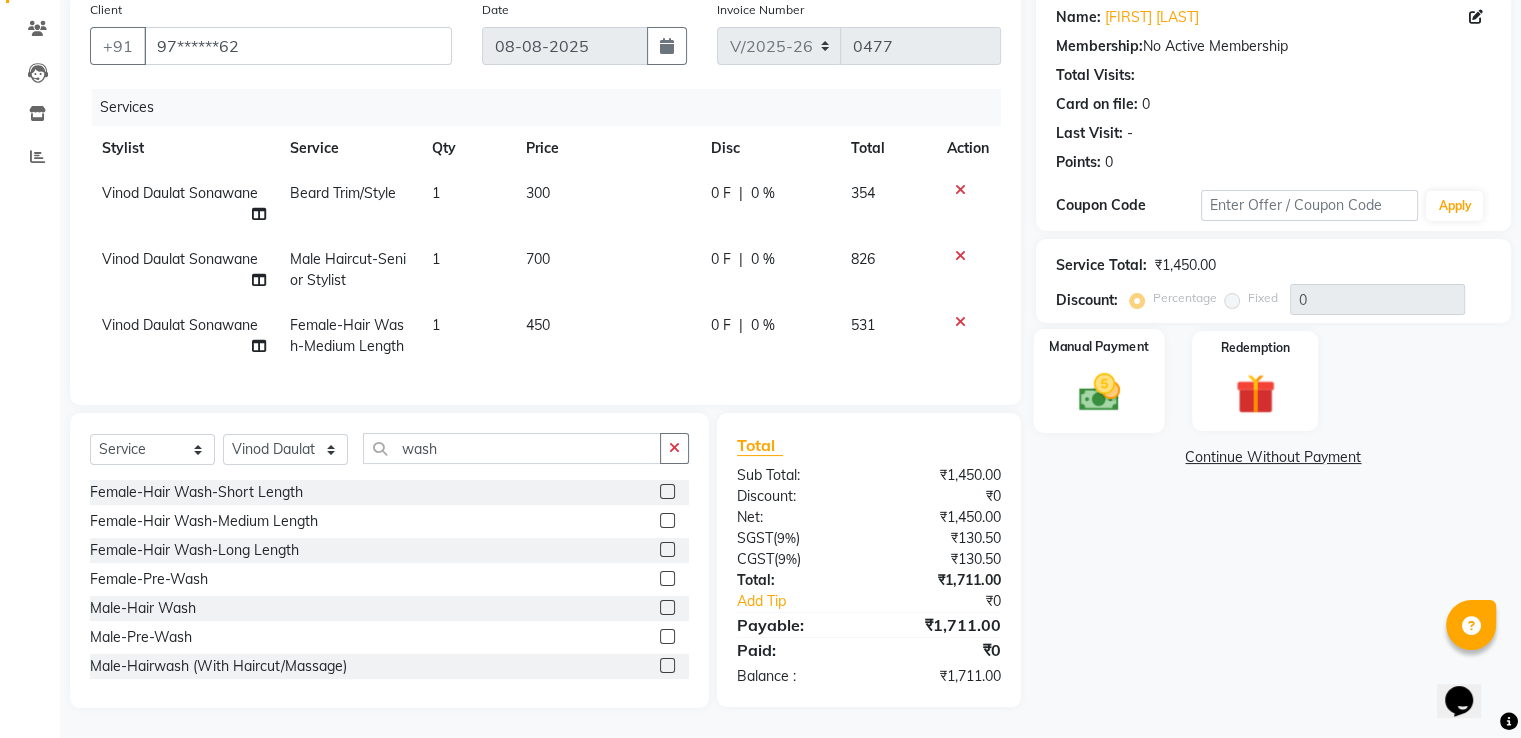 click on "Manual Payment" 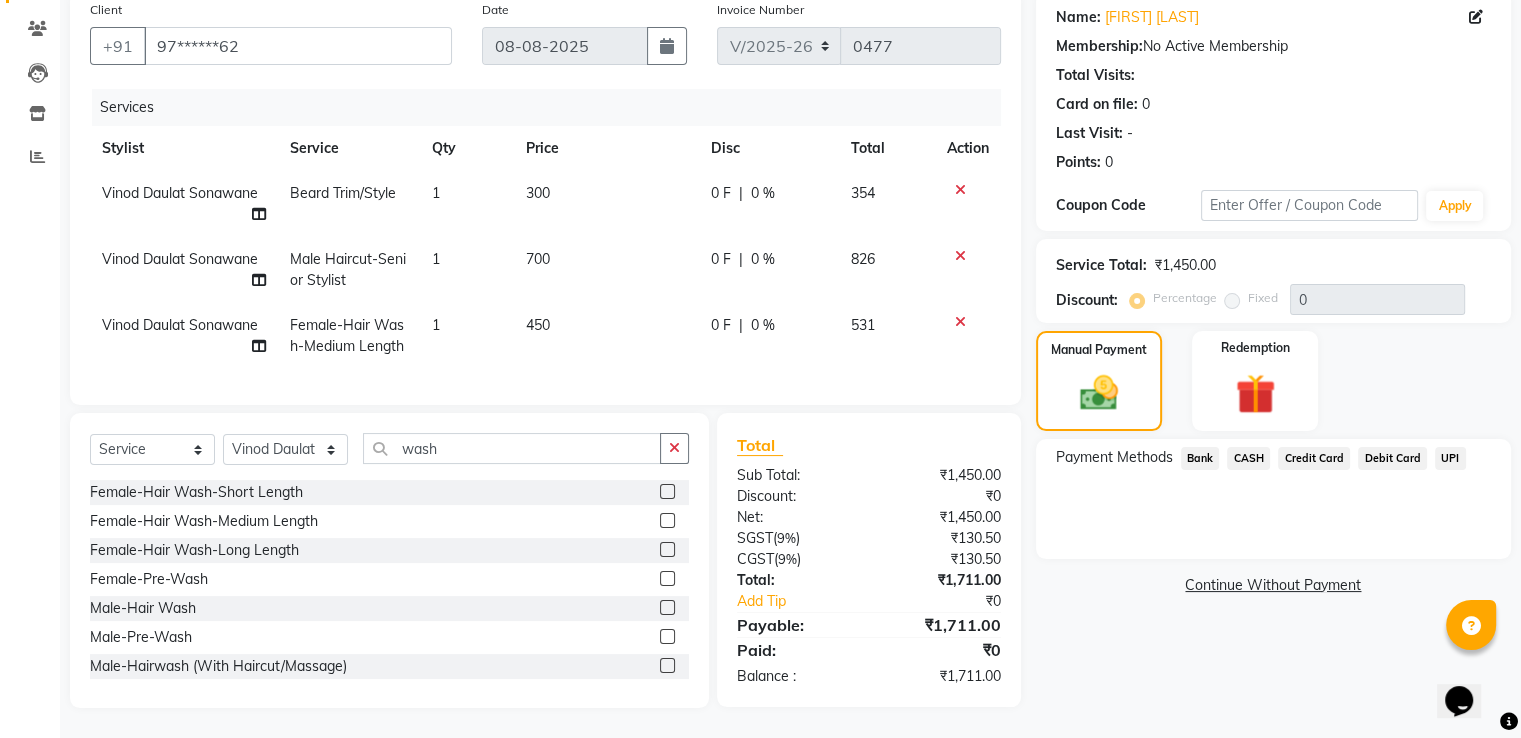 click on "UPI" 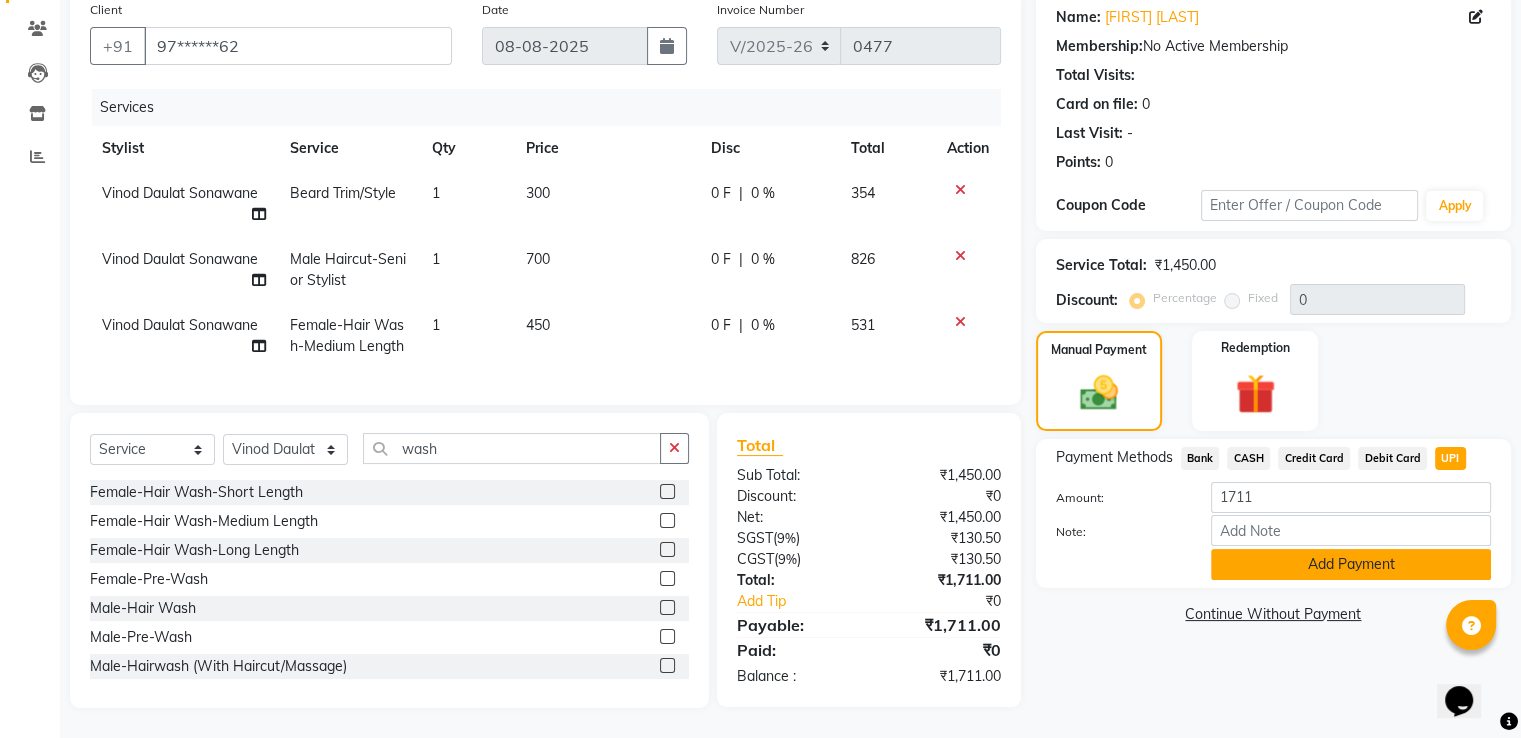 click on "Add Payment" 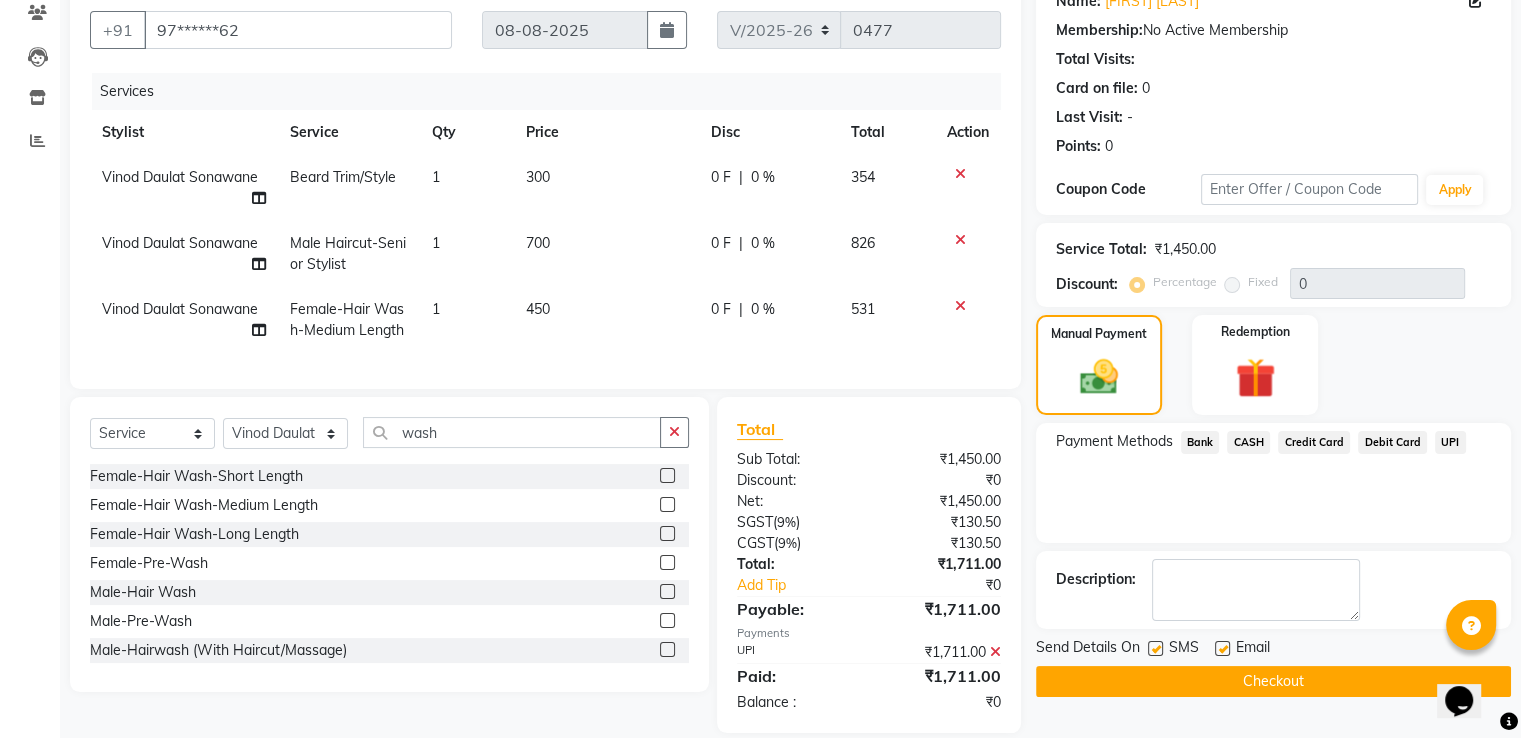 scroll, scrollTop: 216, scrollLeft: 0, axis: vertical 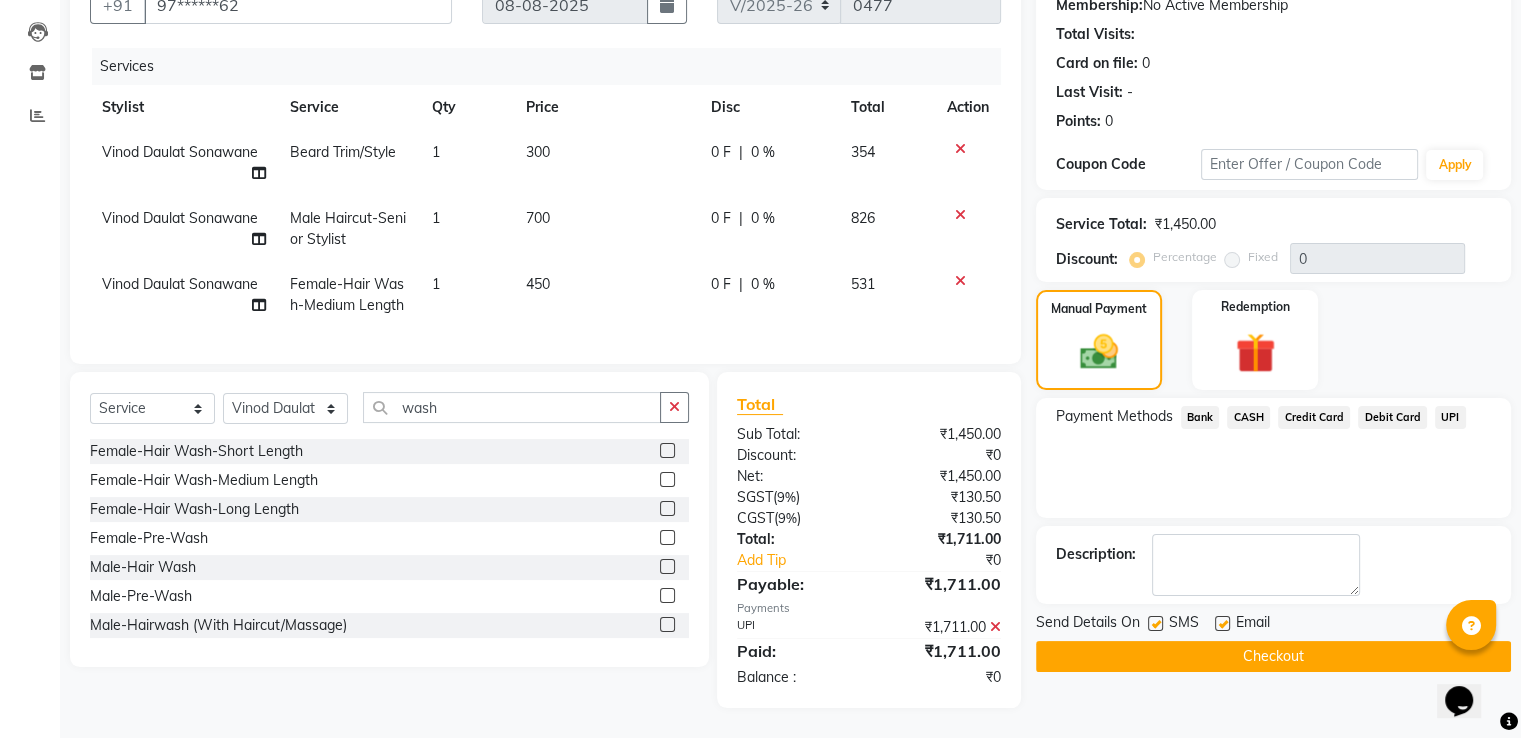 click on "Checkout" 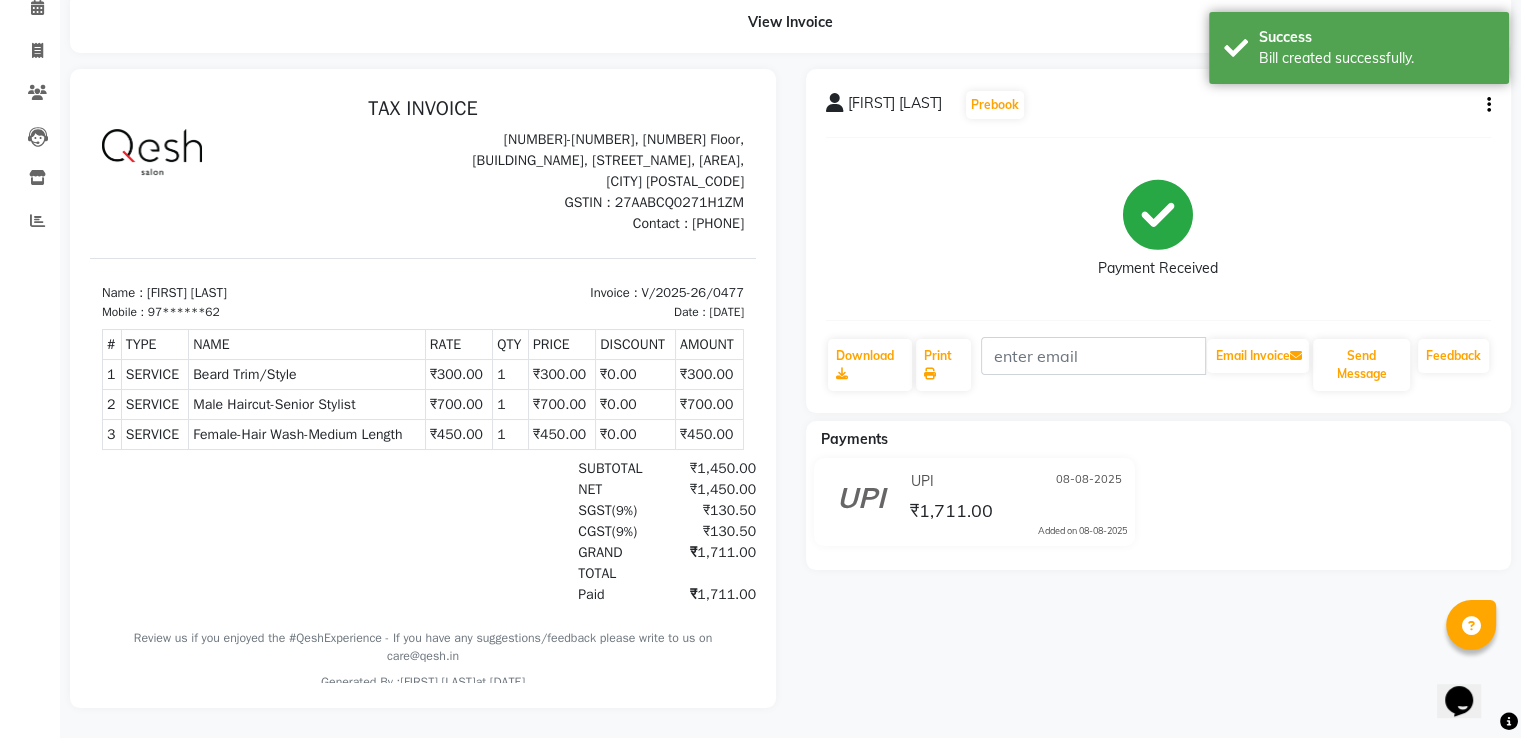 scroll, scrollTop: 109, scrollLeft: 0, axis: vertical 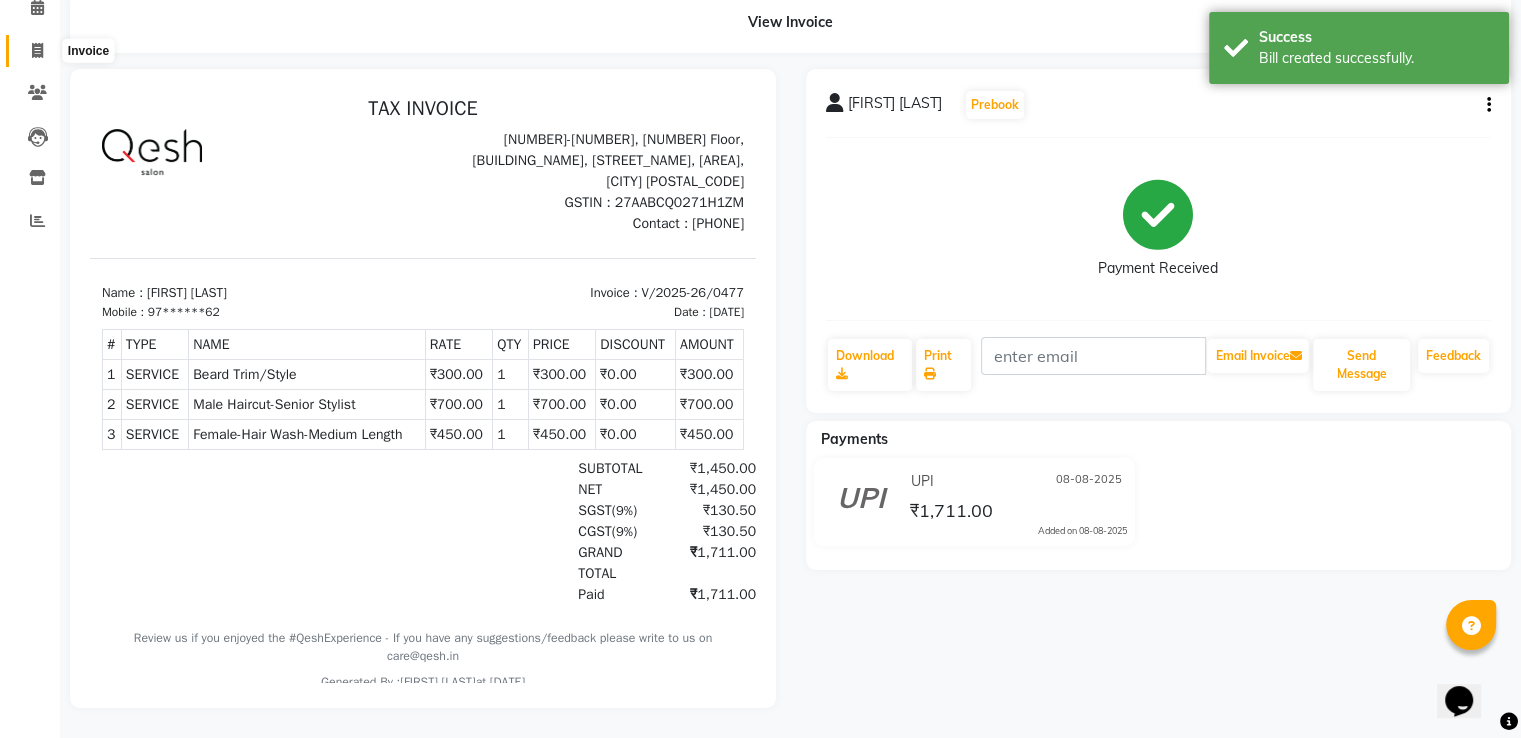 click 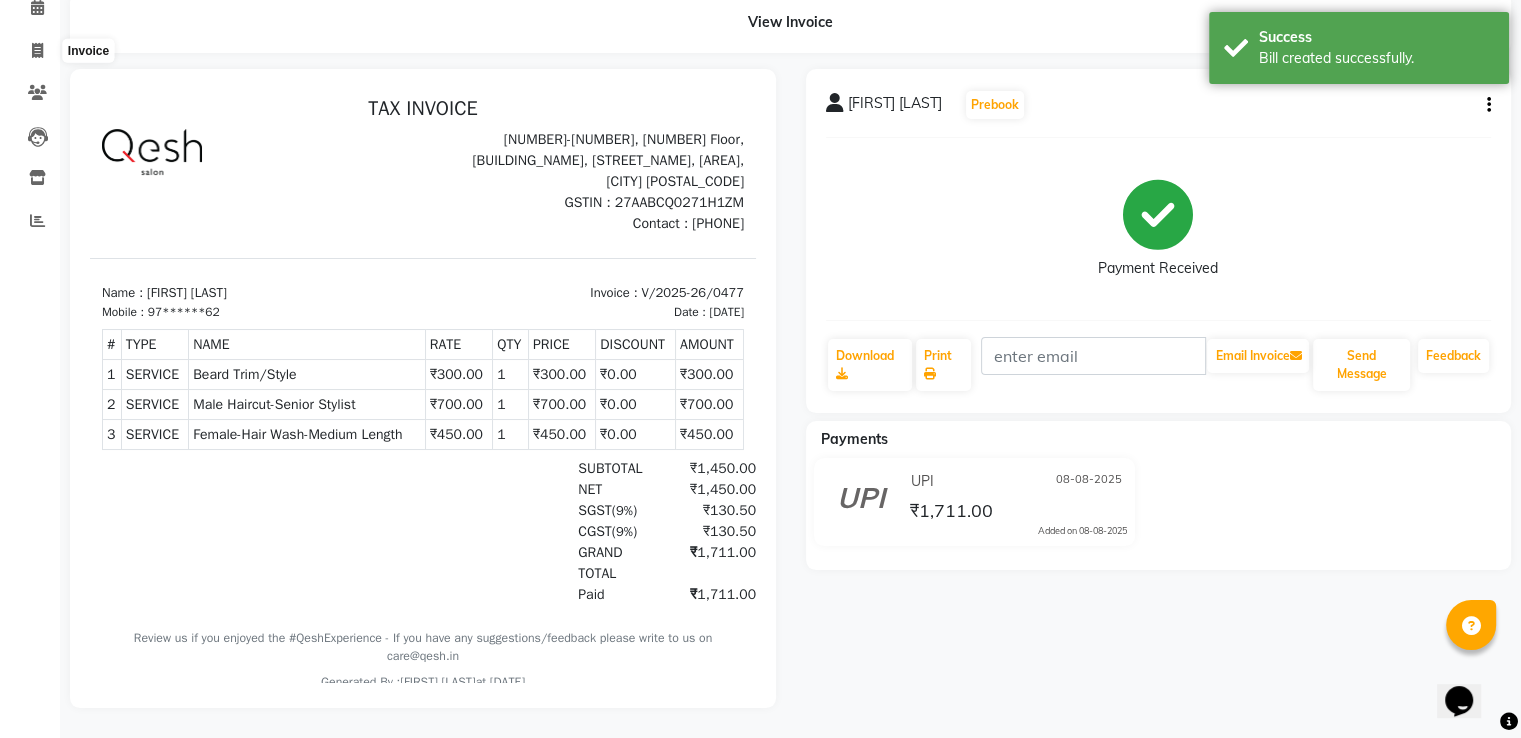 select on "service" 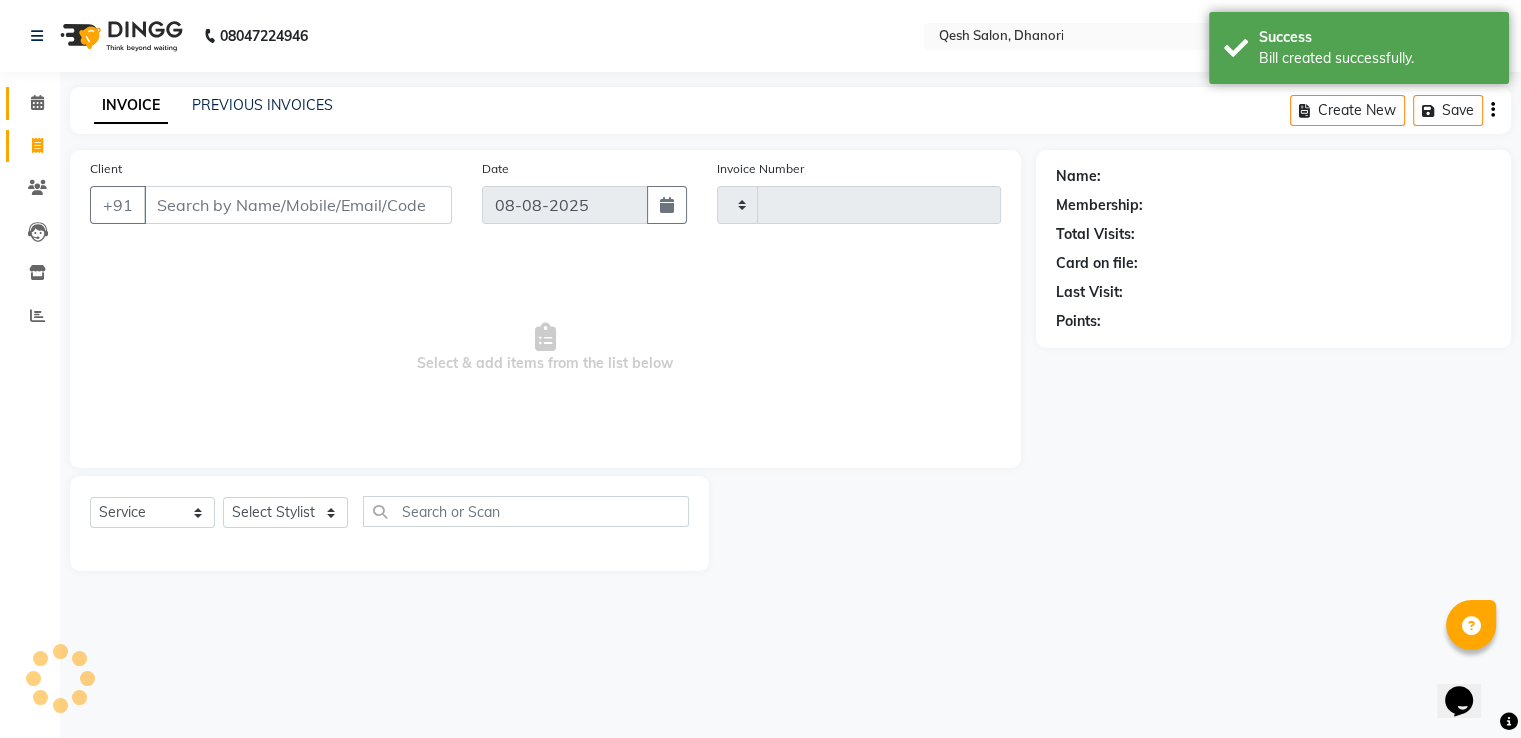 scroll, scrollTop: 0, scrollLeft: 0, axis: both 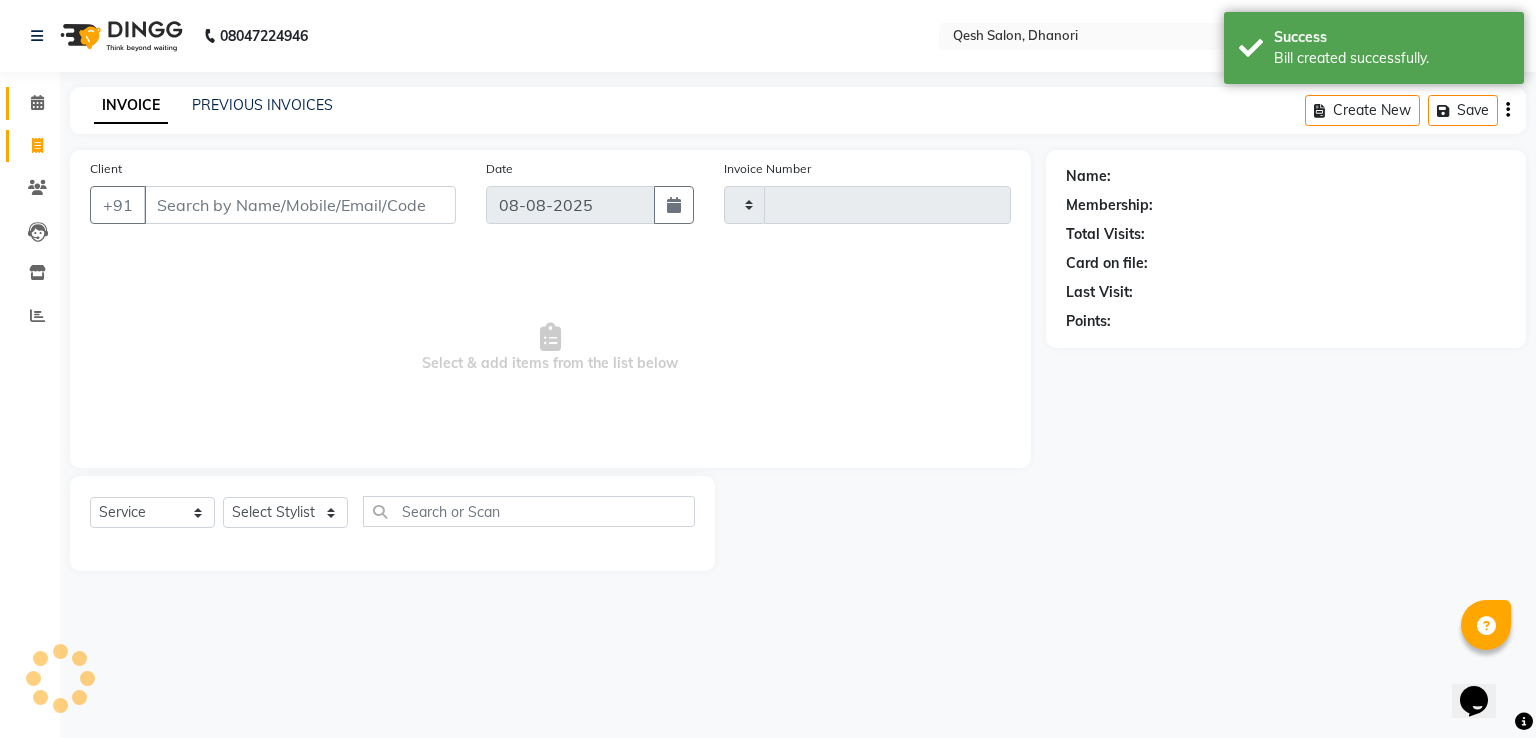 type on "0478" 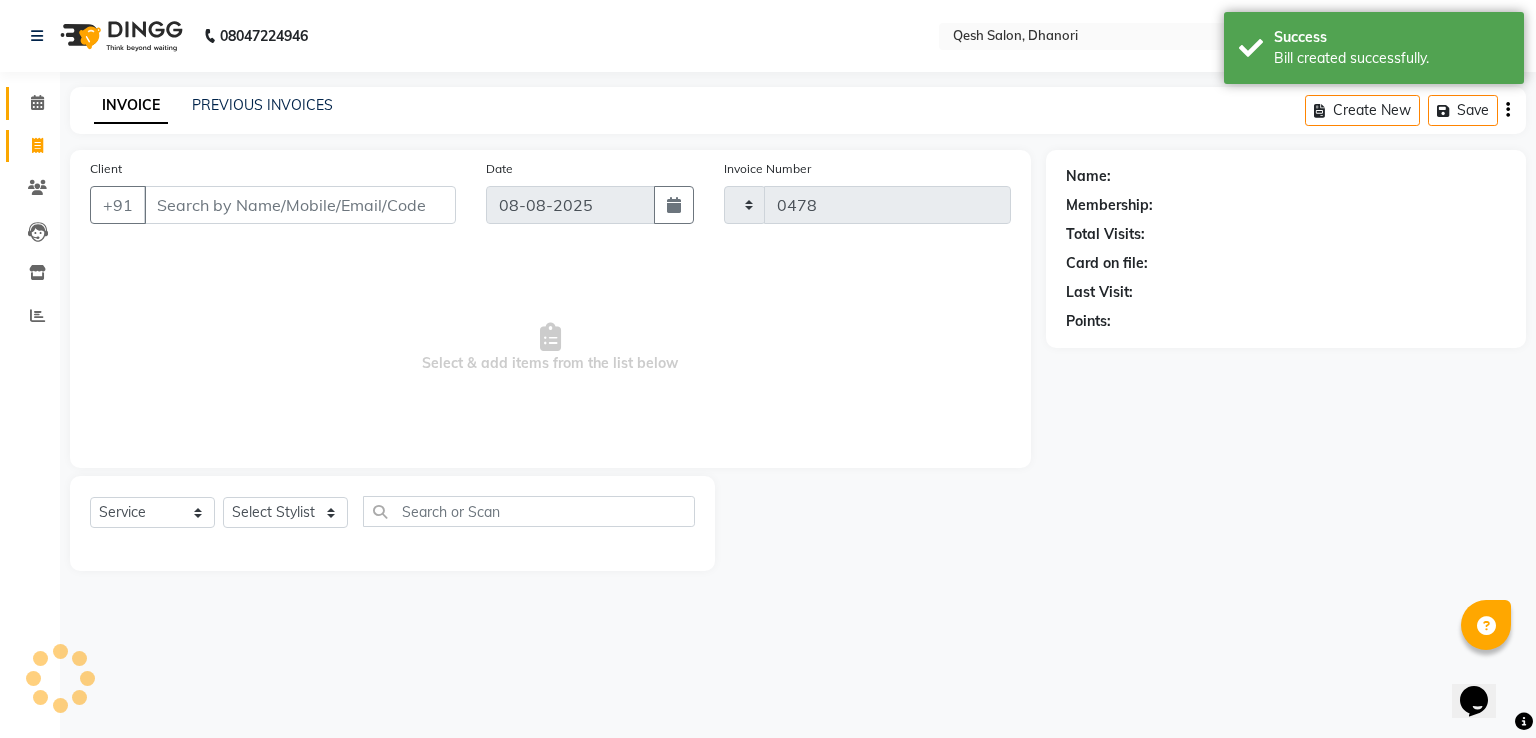 select on "7641" 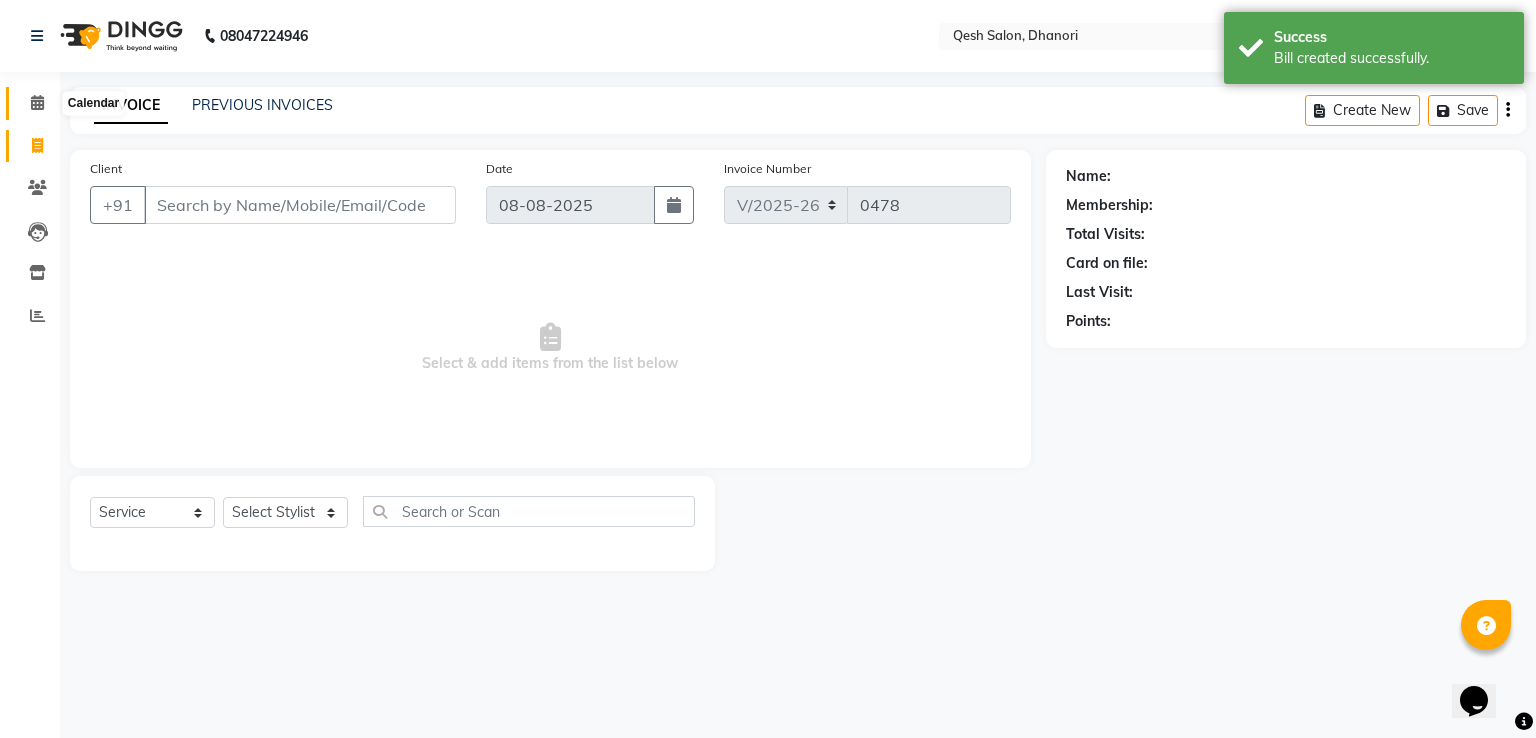 click 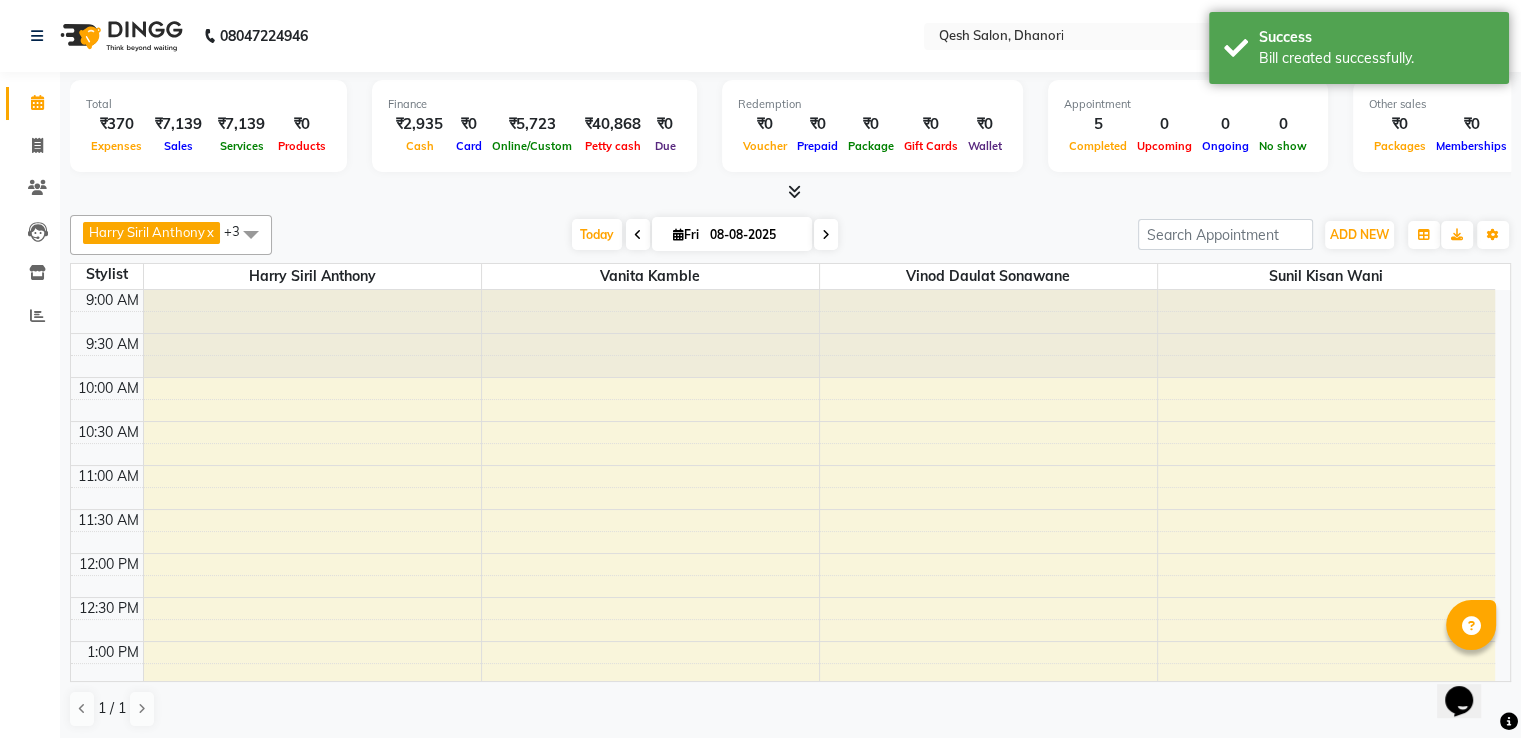 click on "₹7,139" at bounding box center (178, 124) 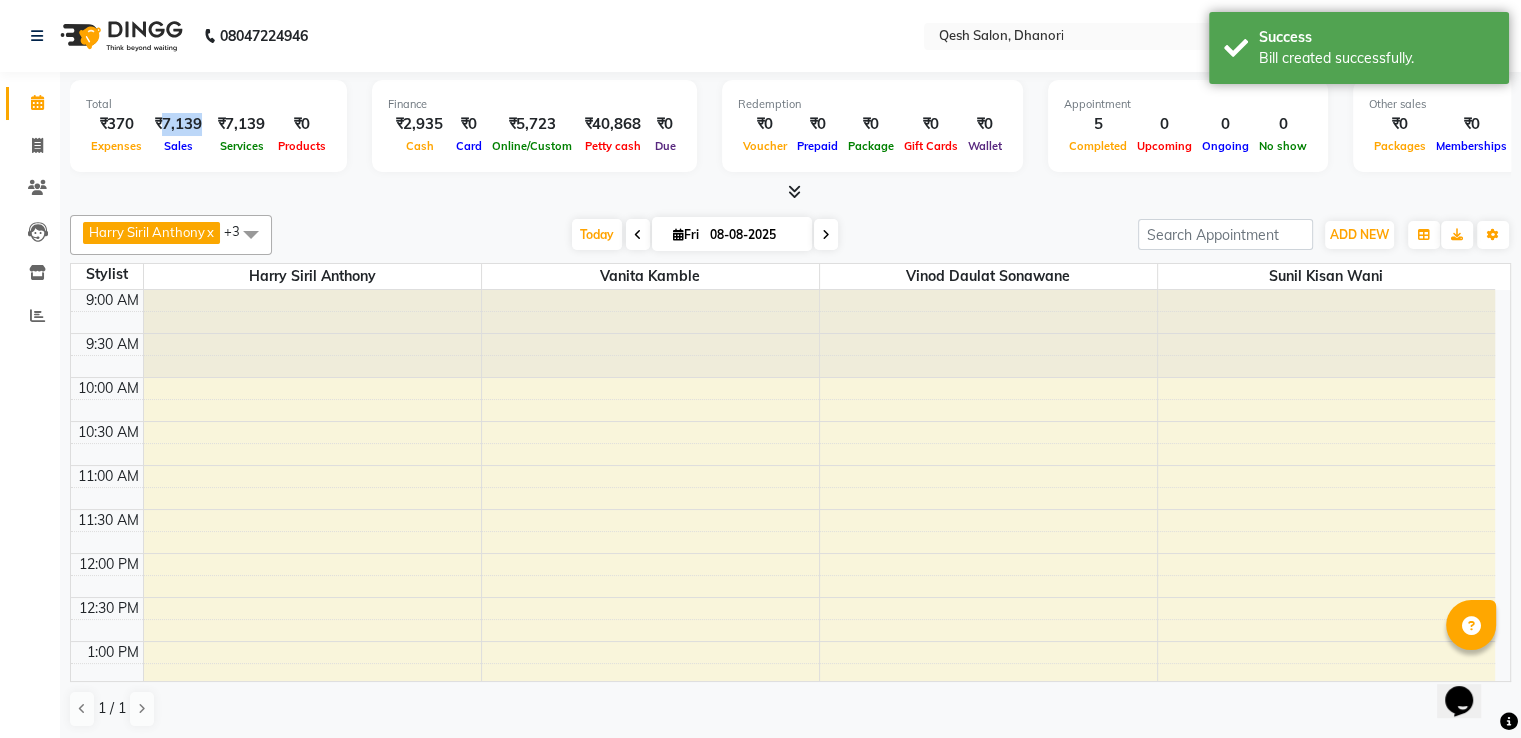 click on "₹7,139" at bounding box center (178, 124) 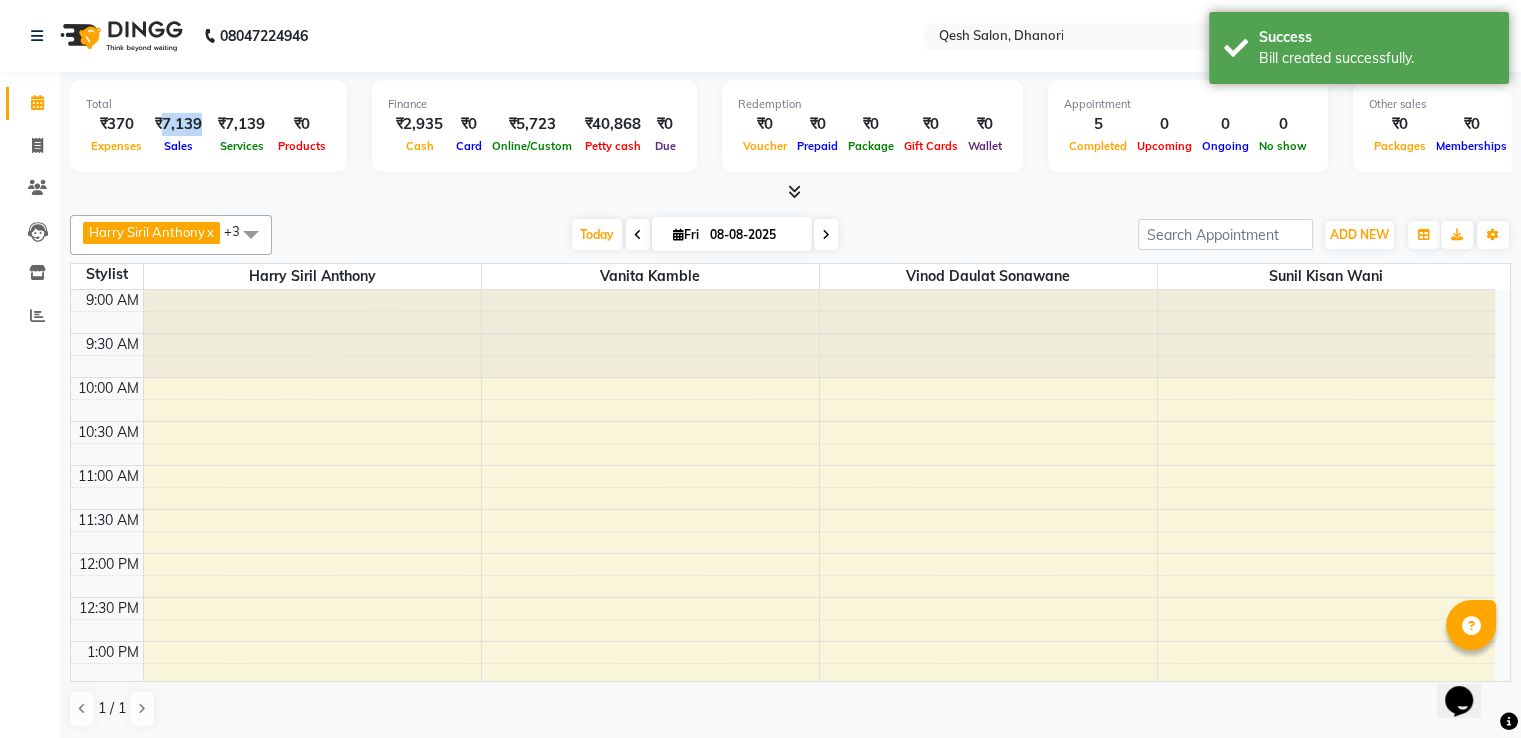 copy on "7,139" 